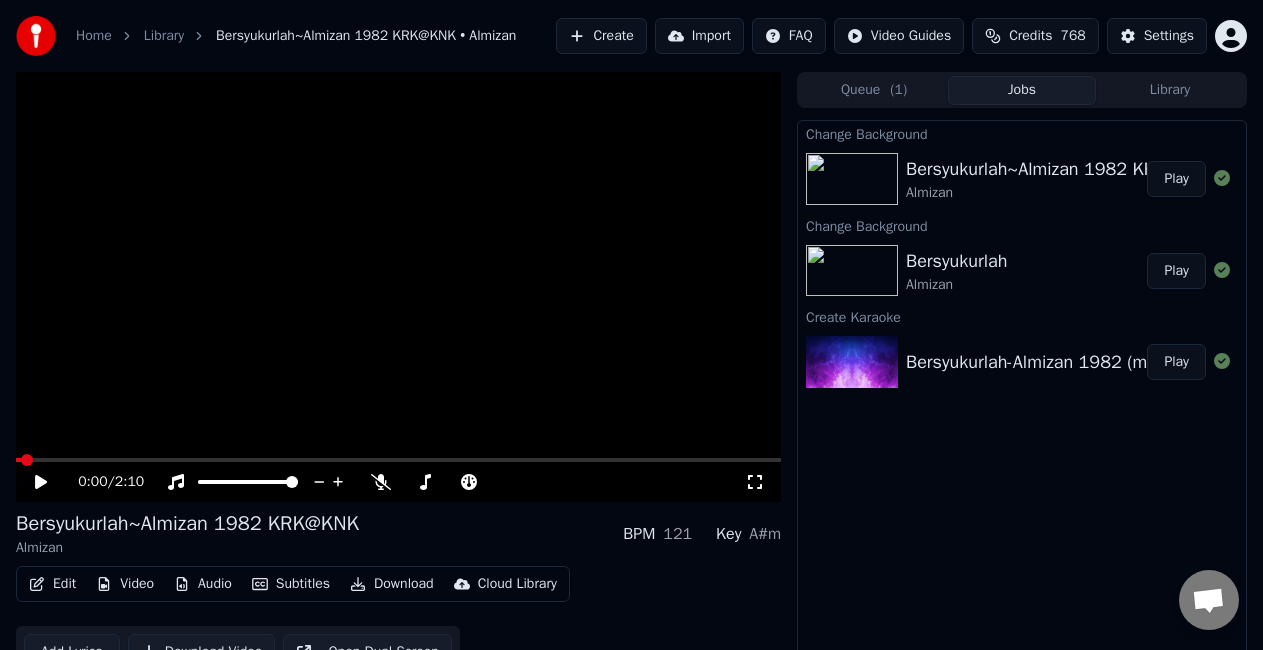 scroll, scrollTop: 0, scrollLeft: 0, axis: both 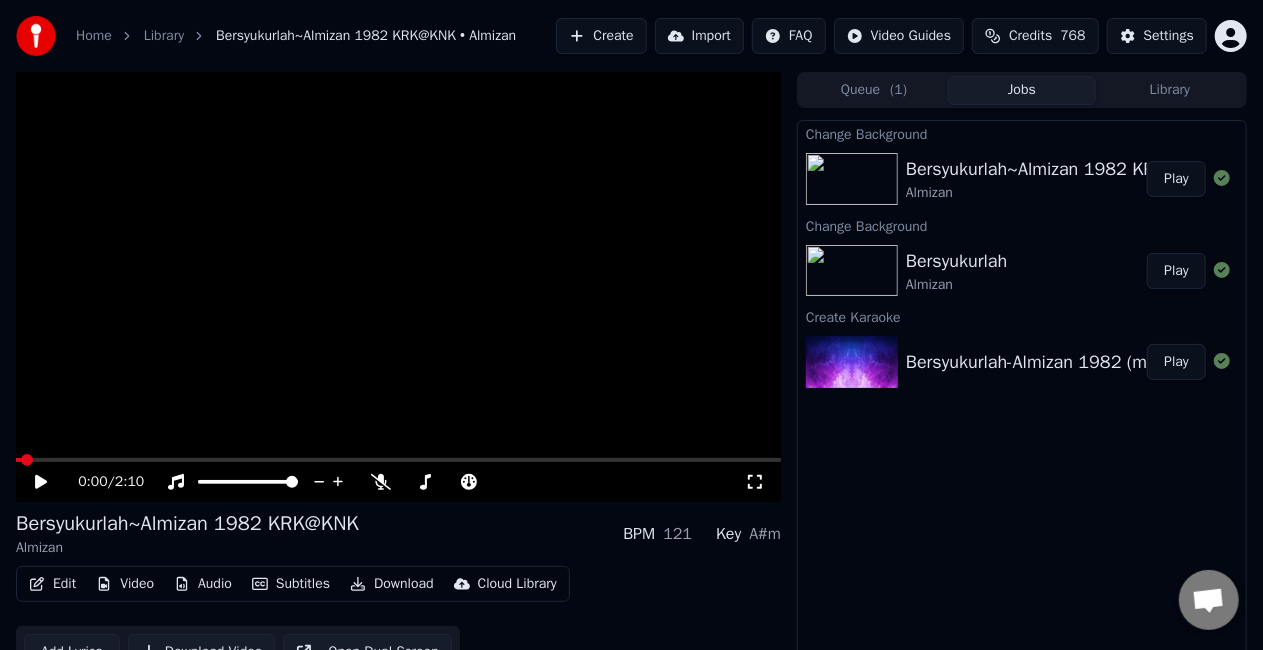 click on "Play" at bounding box center [1176, 179] 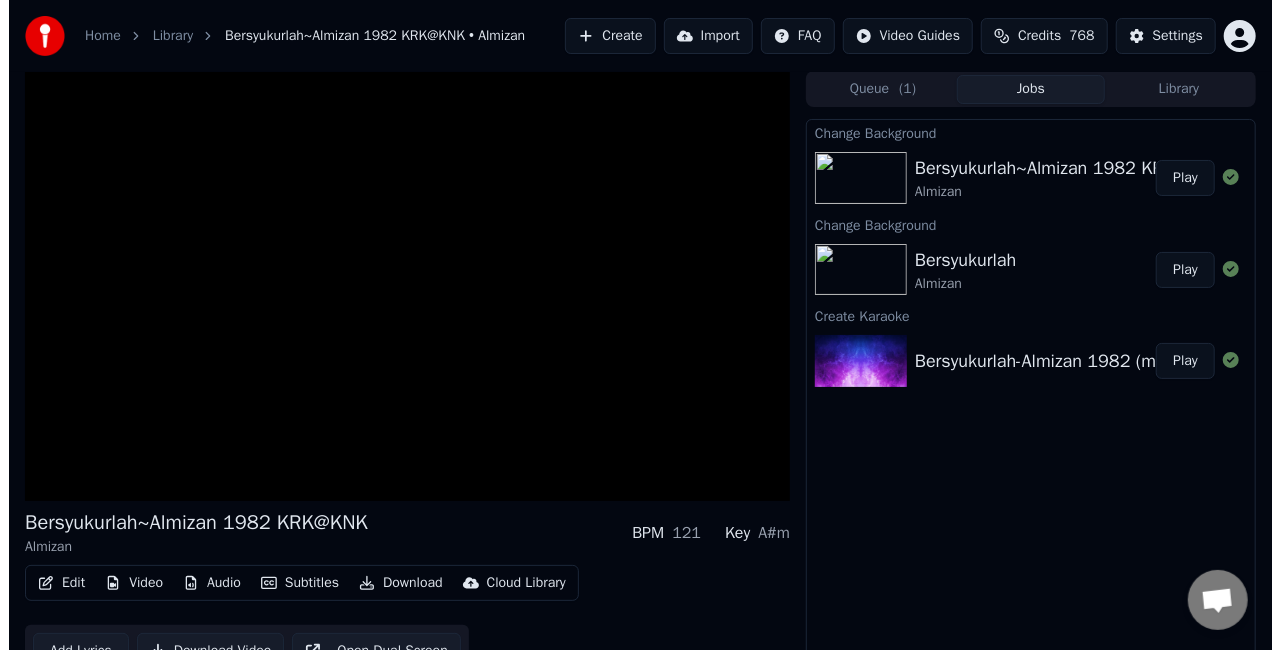 scroll, scrollTop: 0, scrollLeft: 0, axis: both 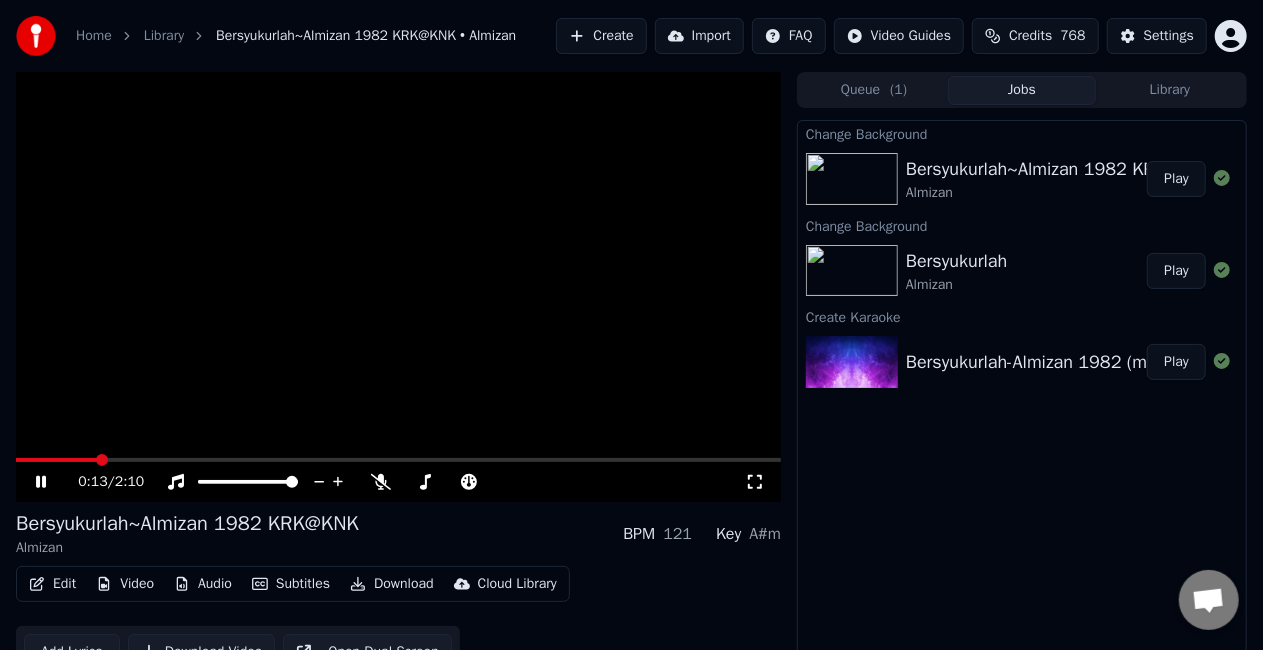 click 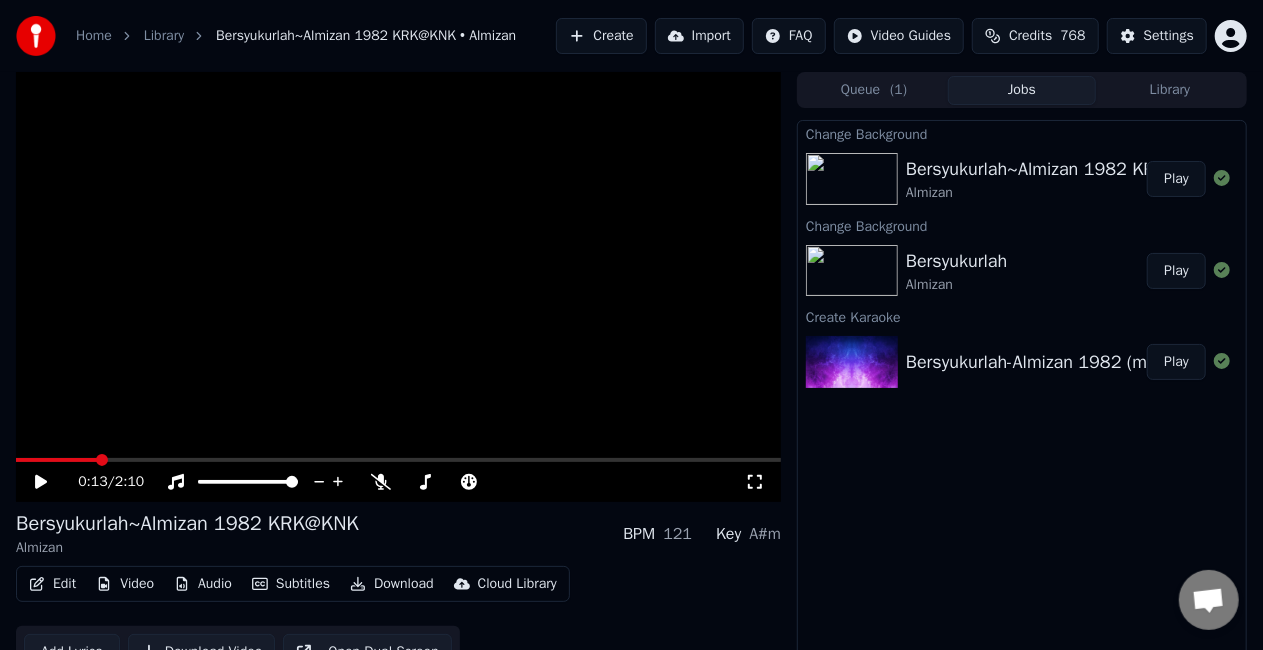 click on "Edit" at bounding box center [52, 584] 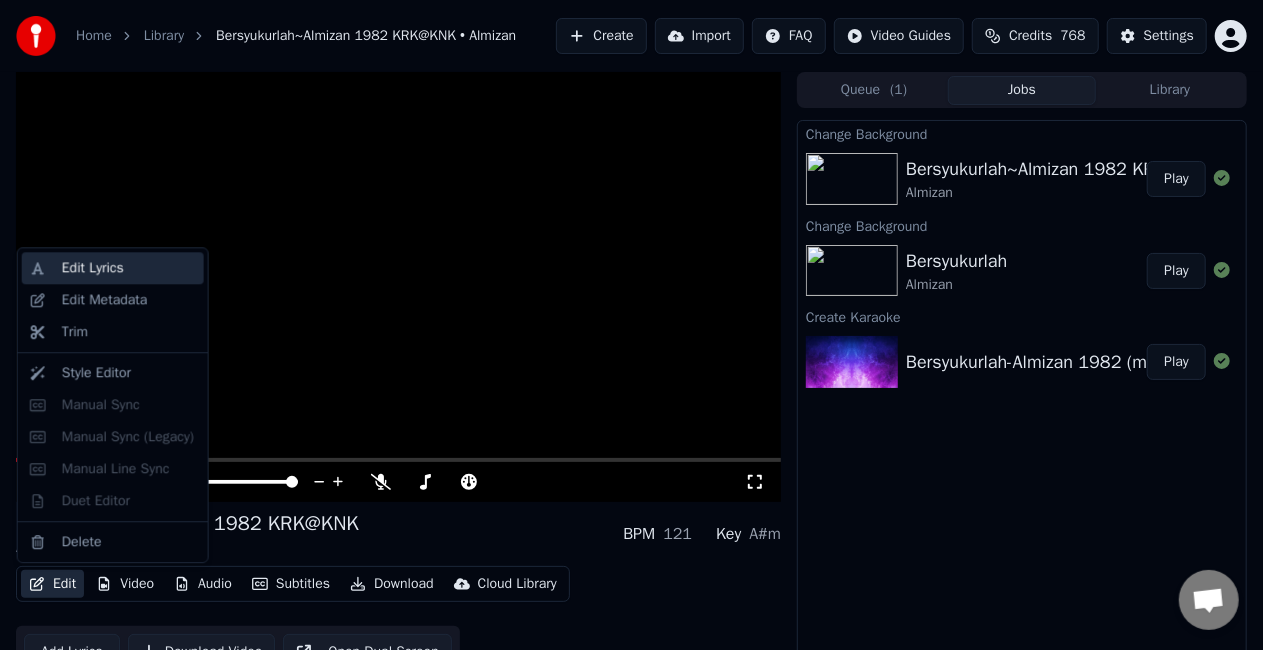 click on "Edit Lyrics" at bounding box center [113, 268] 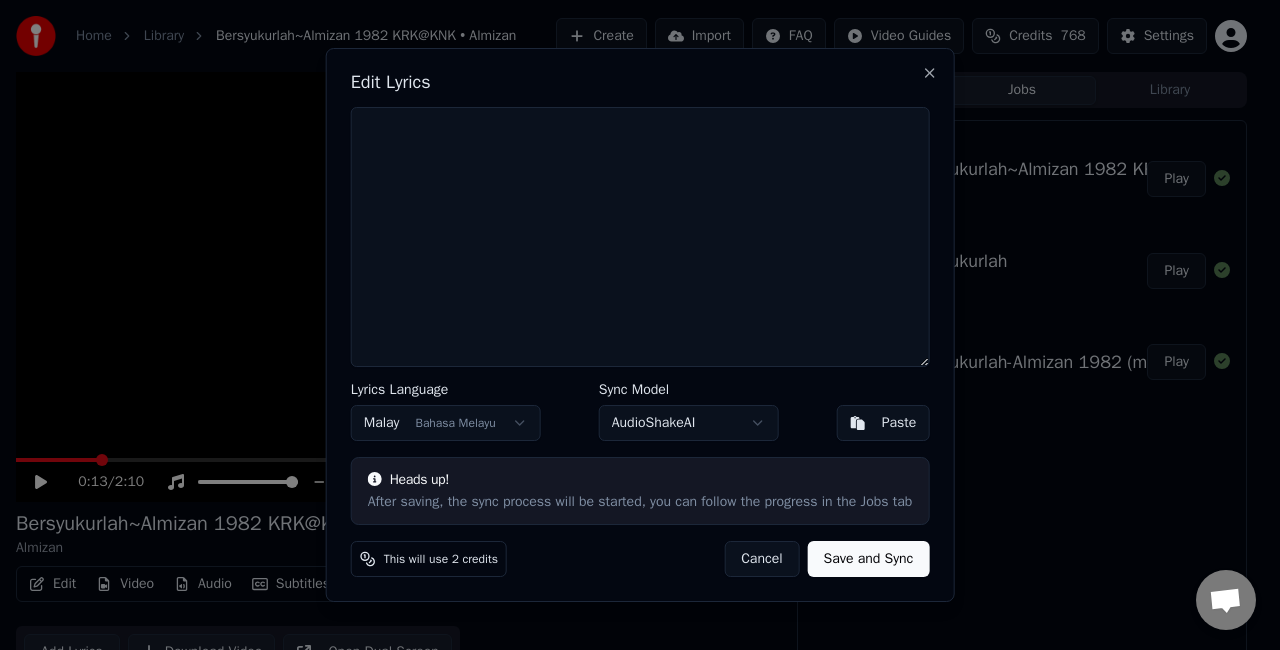 click on "Paste" at bounding box center (899, 423) 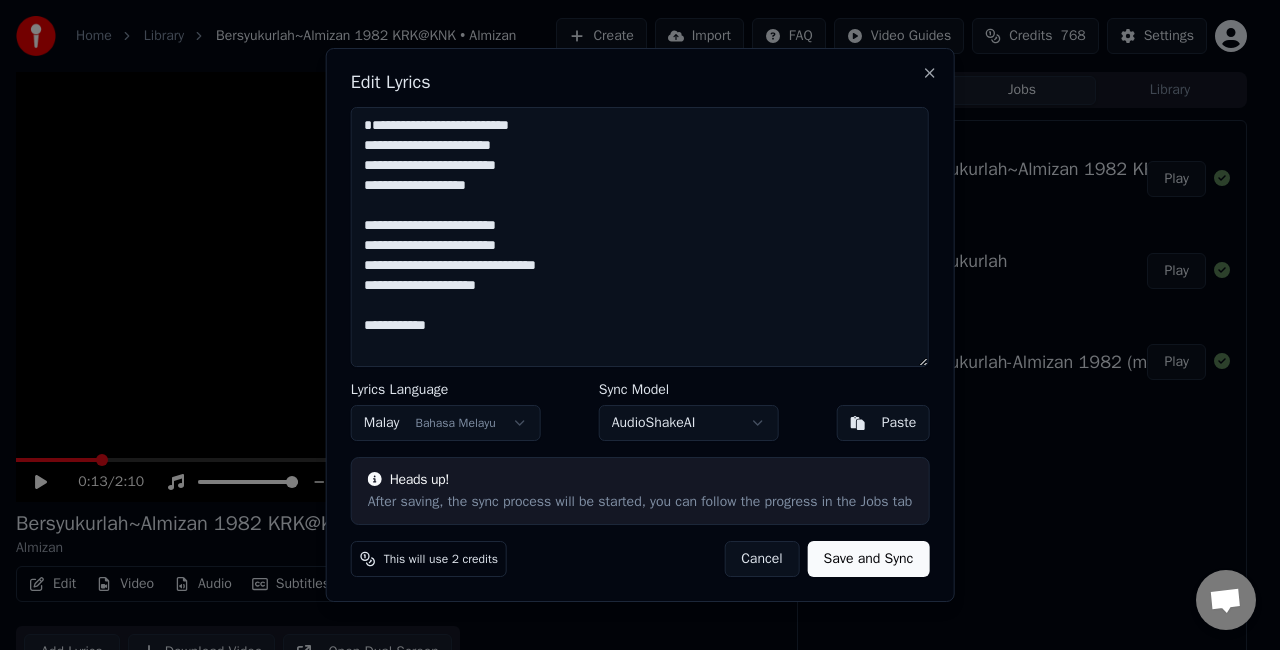 click on "**********" at bounding box center (640, 237) 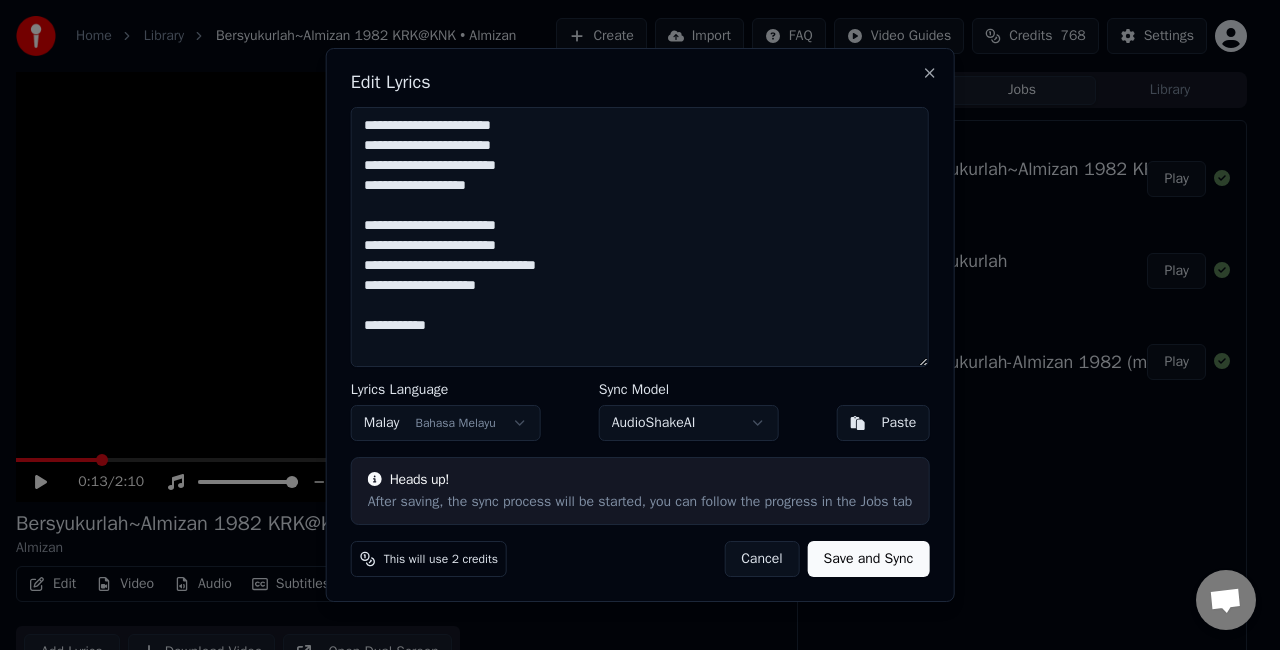 click on "**********" at bounding box center [640, 237] 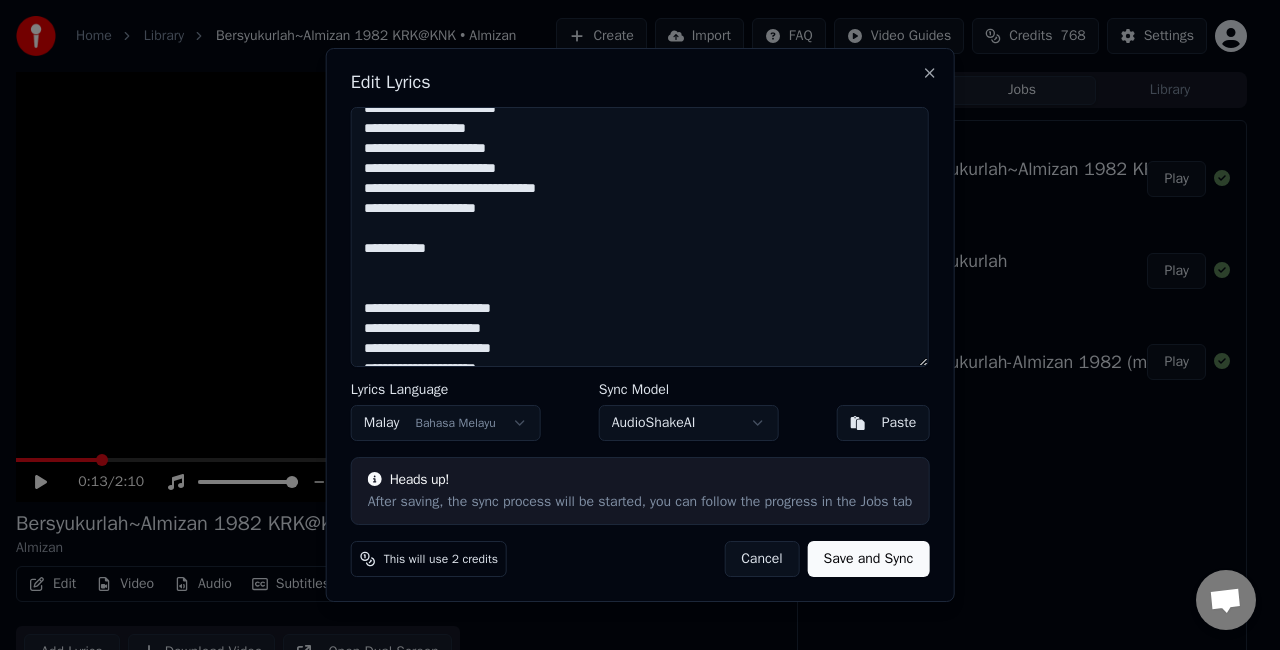 scroll, scrollTop: 100, scrollLeft: 0, axis: vertical 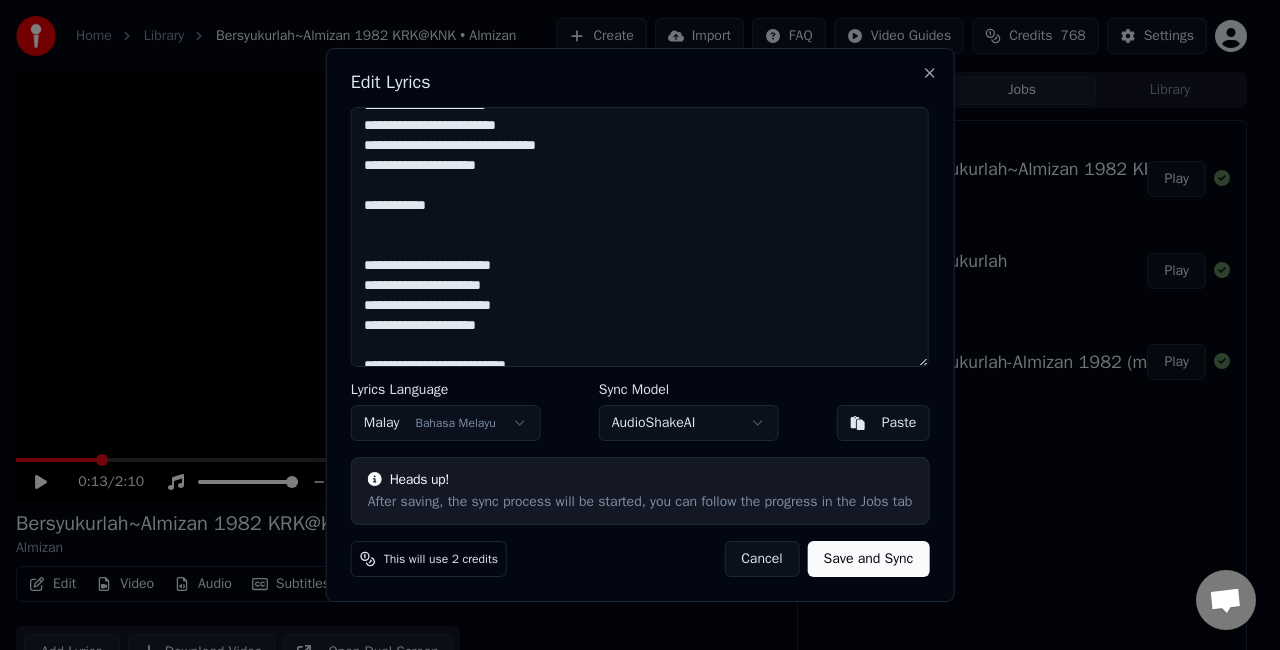 click on "**********" at bounding box center (640, 237) 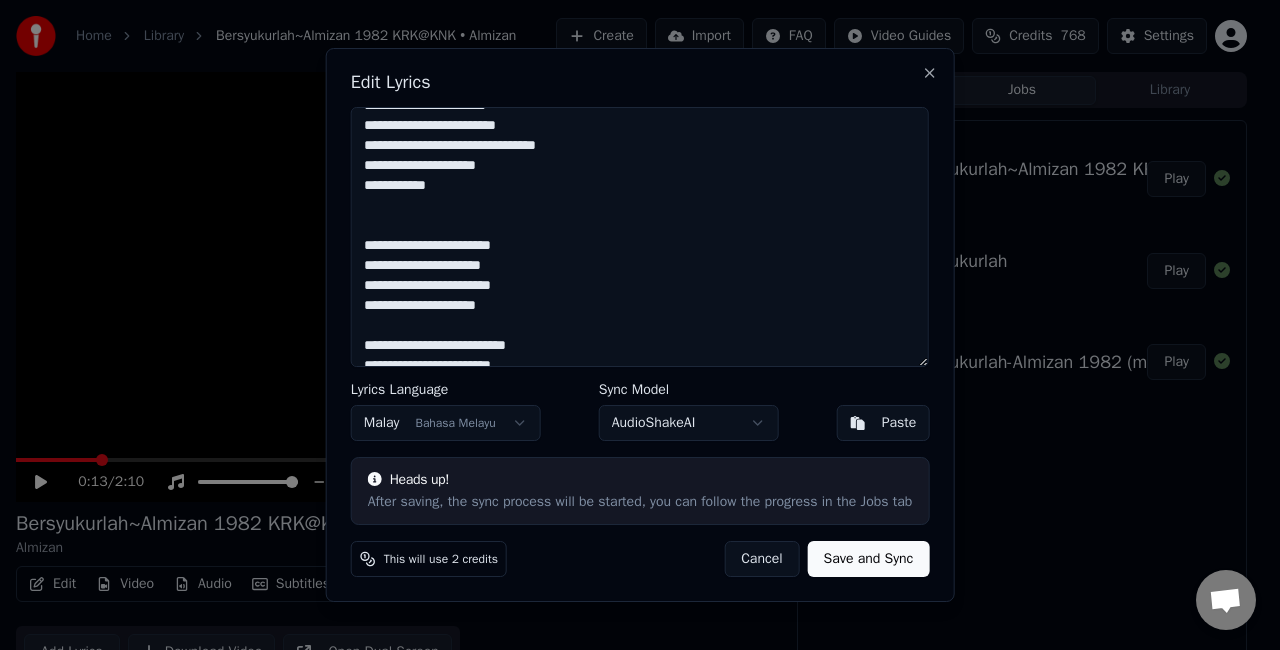 click on "**********" at bounding box center [640, 237] 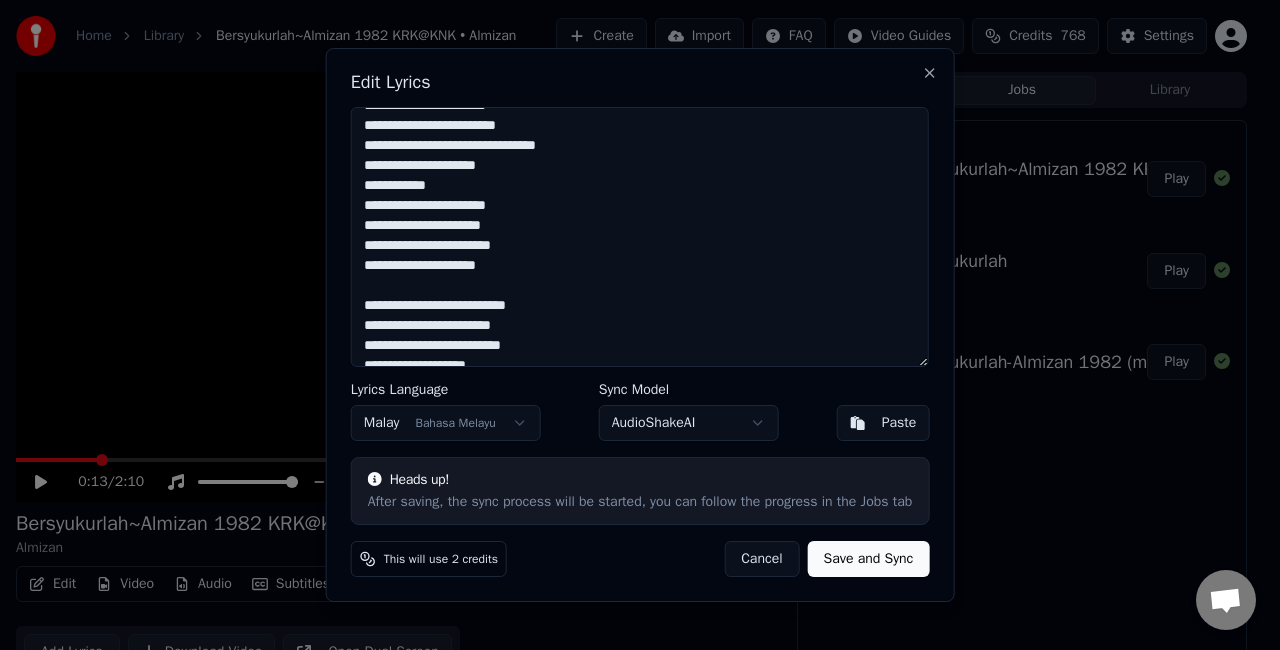 scroll, scrollTop: 200, scrollLeft: 0, axis: vertical 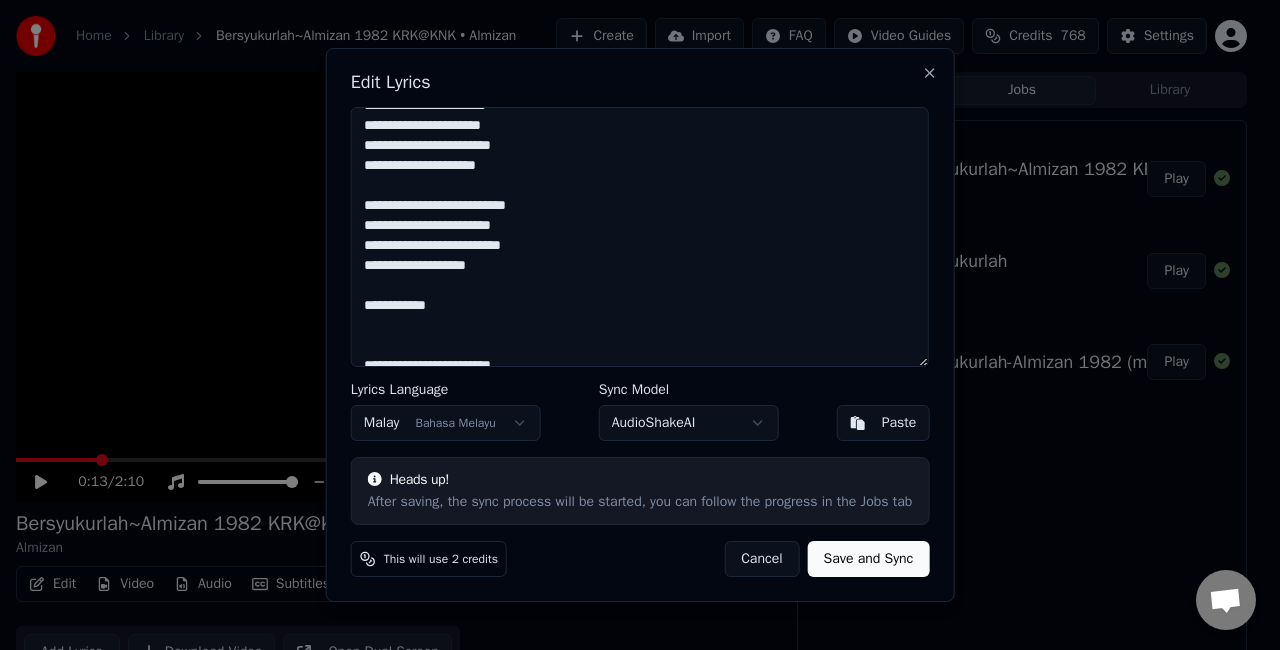 click on "**********" at bounding box center [640, 237] 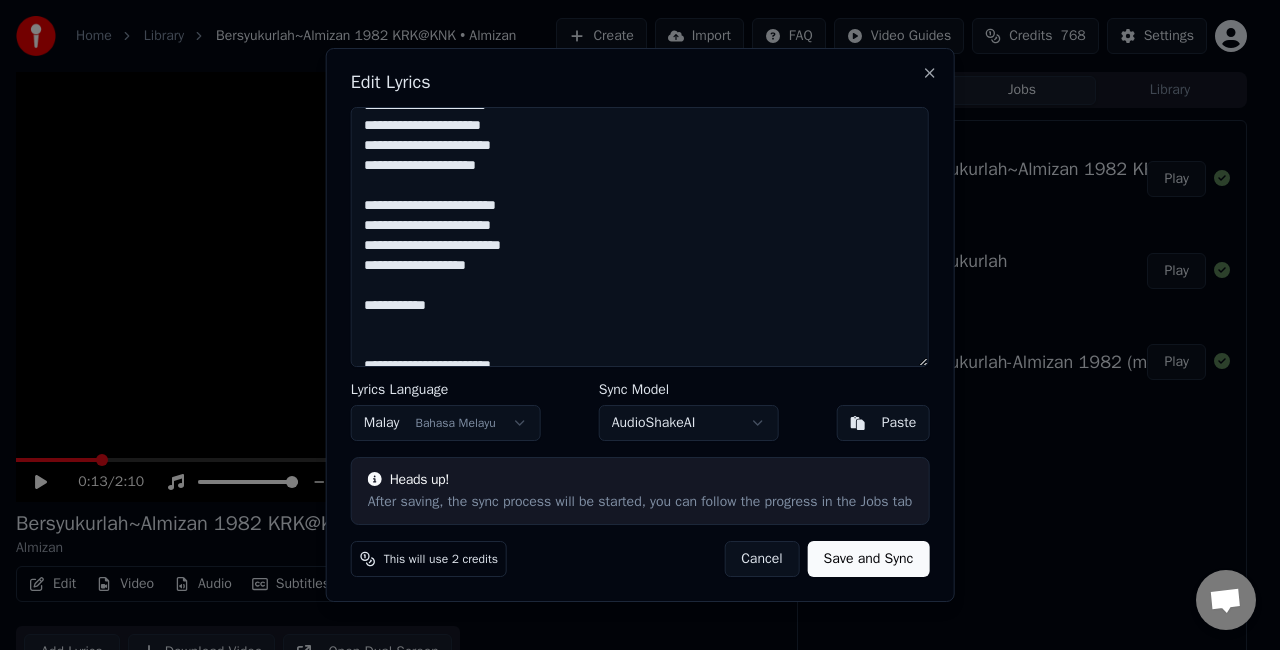 click on "**********" at bounding box center (640, 237) 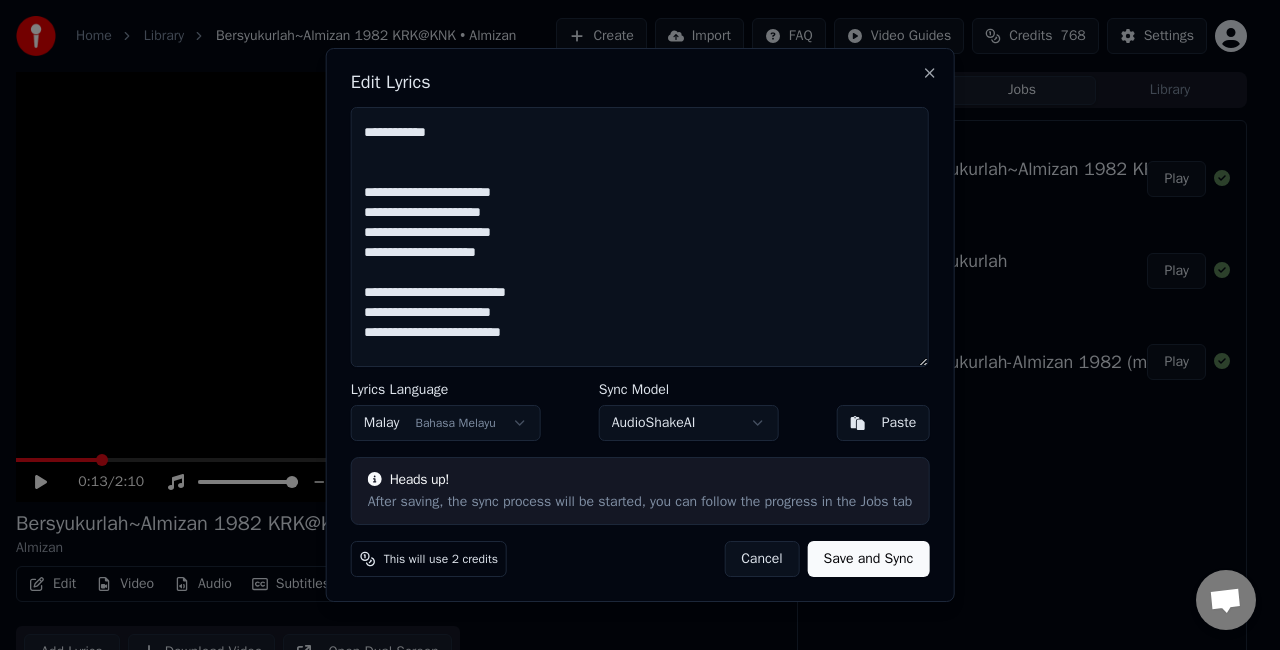 scroll, scrollTop: 400, scrollLeft: 0, axis: vertical 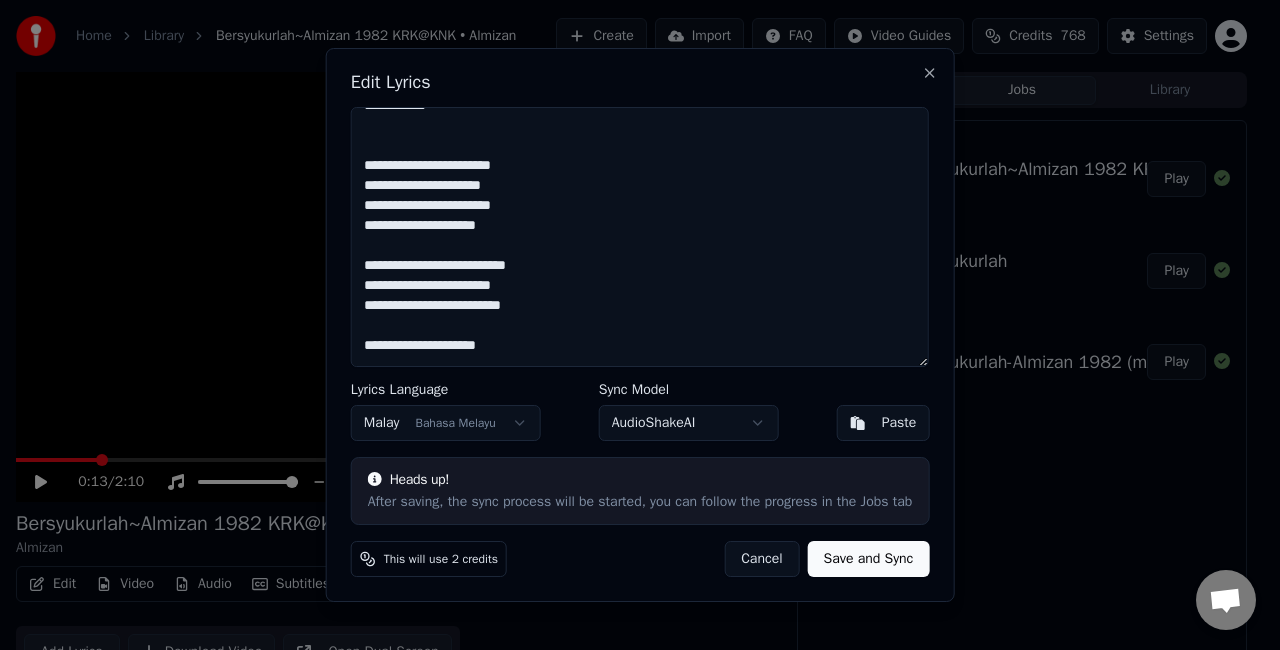click on "**********" at bounding box center (640, 237) 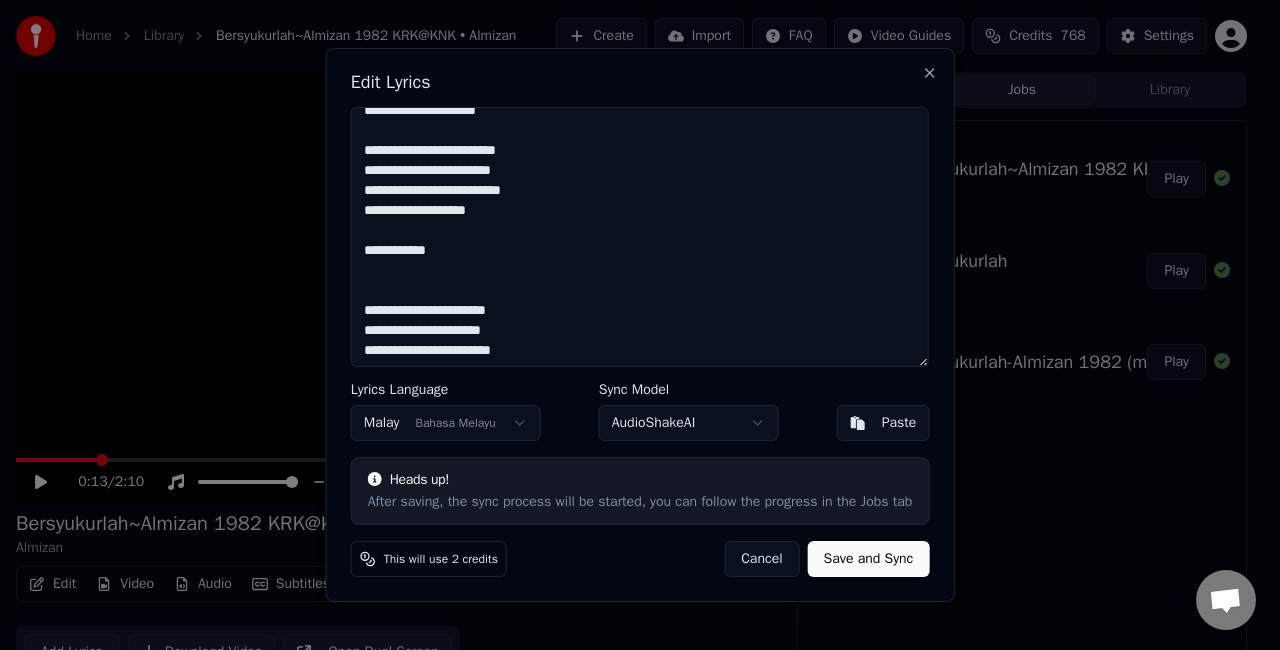 scroll, scrollTop: 300, scrollLeft: 0, axis: vertical 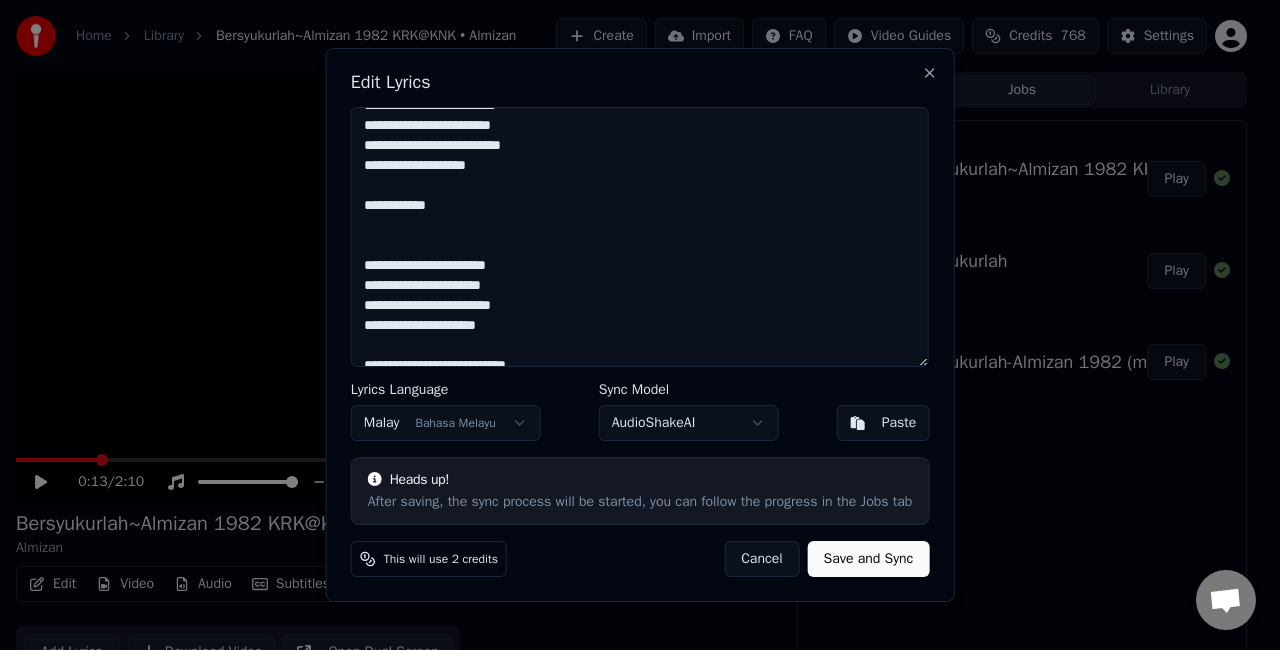 click on "**********" at bounding box center [640, 237] 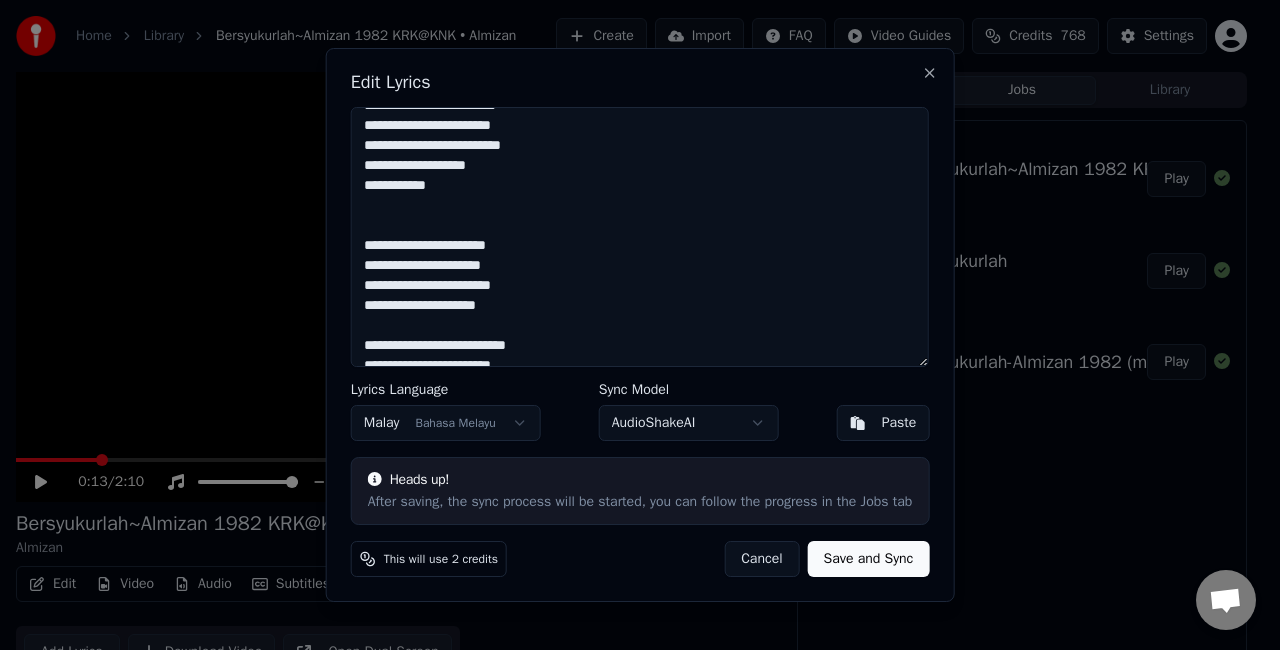 click on "**********" at bounding box center (640, 237) 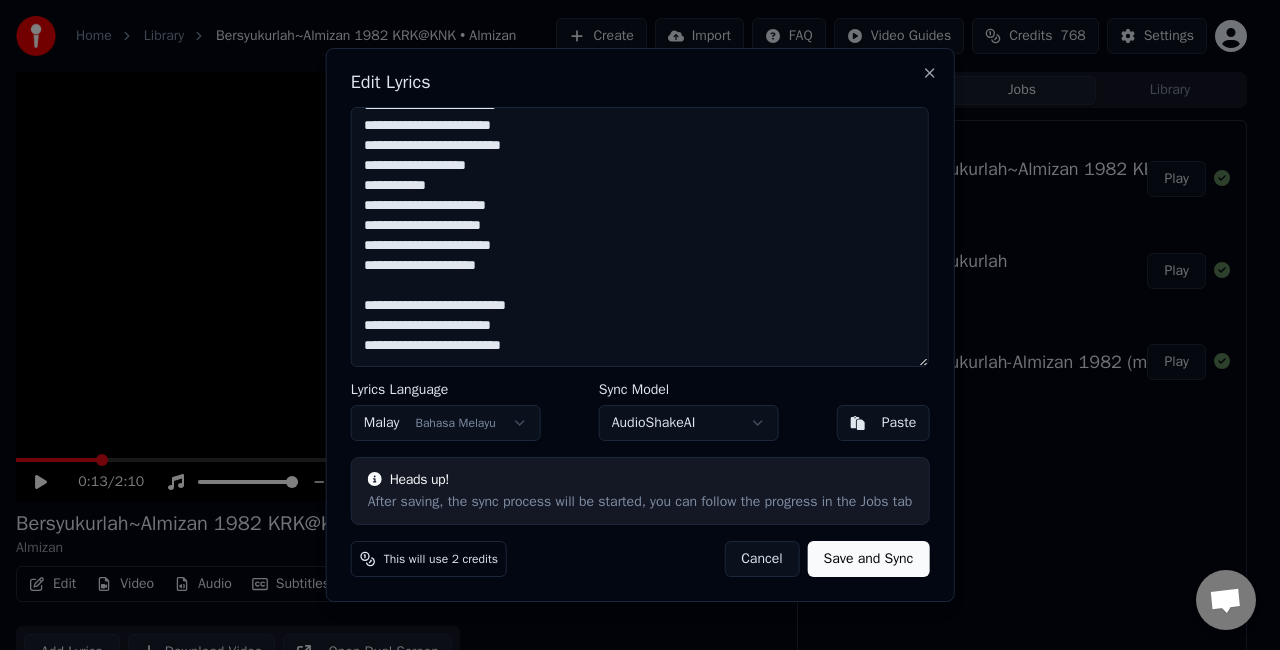 scroll, scrollTop: 376, scrollLeft: 0, axis: vertical 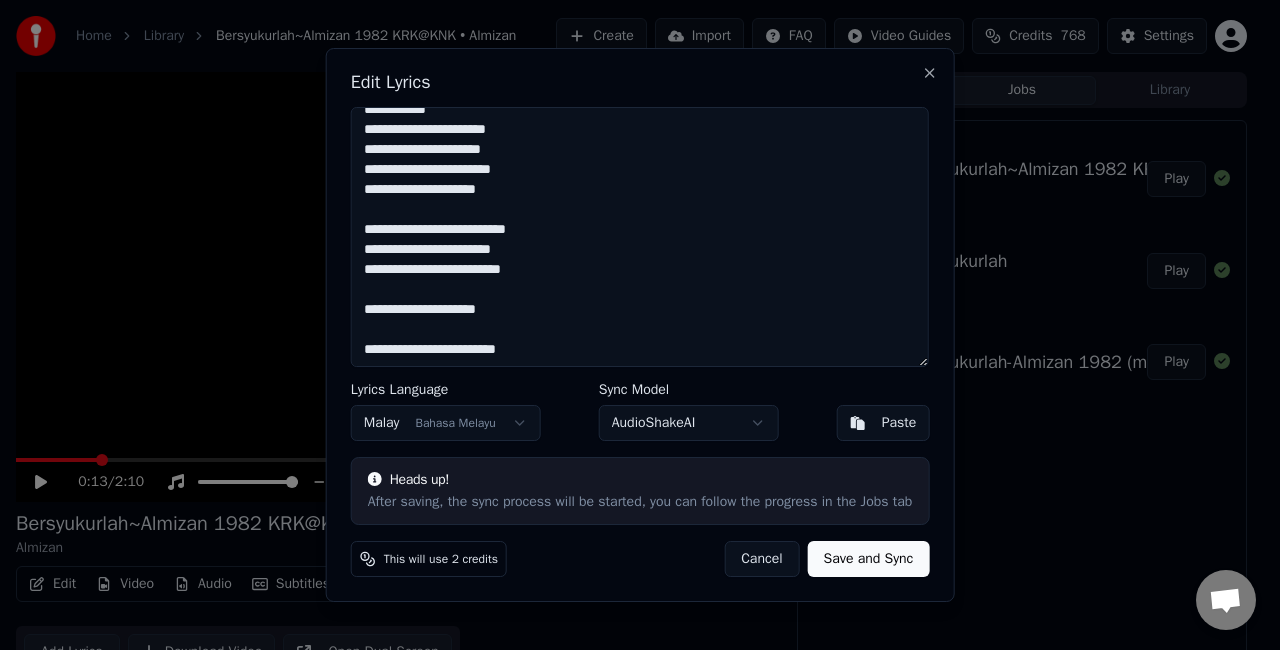 click on "**********" at bounding box center (640, 237) 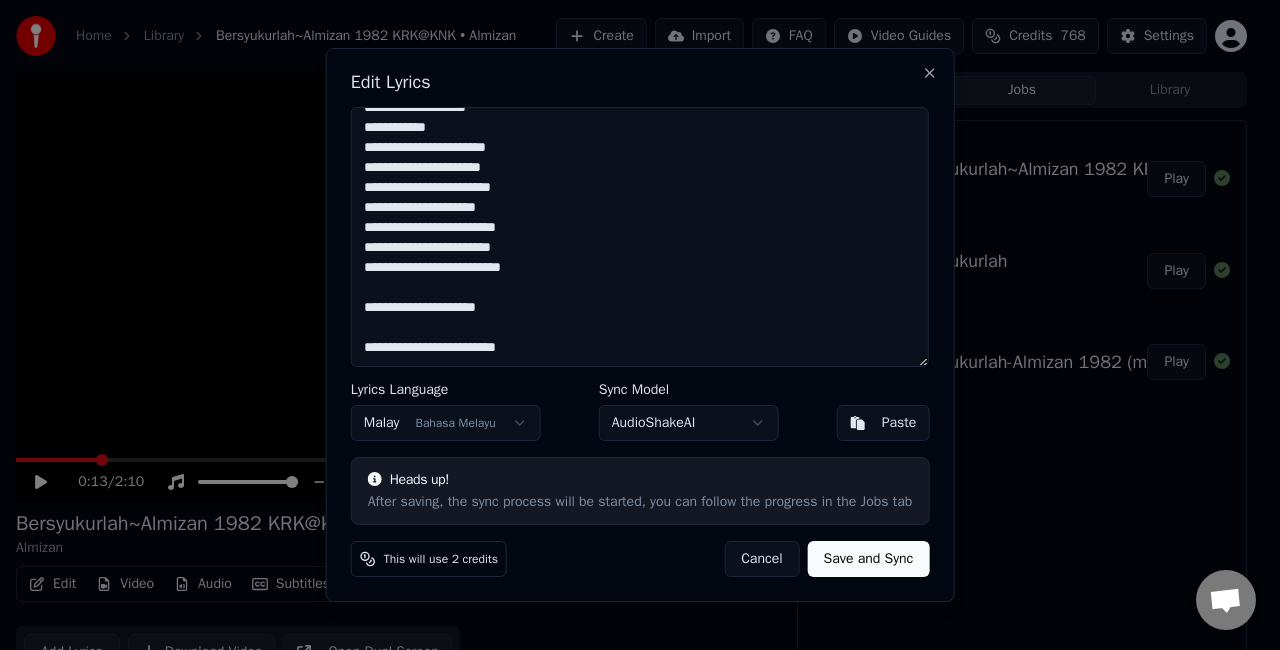scroll, scrollTop: 357, scrollLeft: 0, axis: vertical 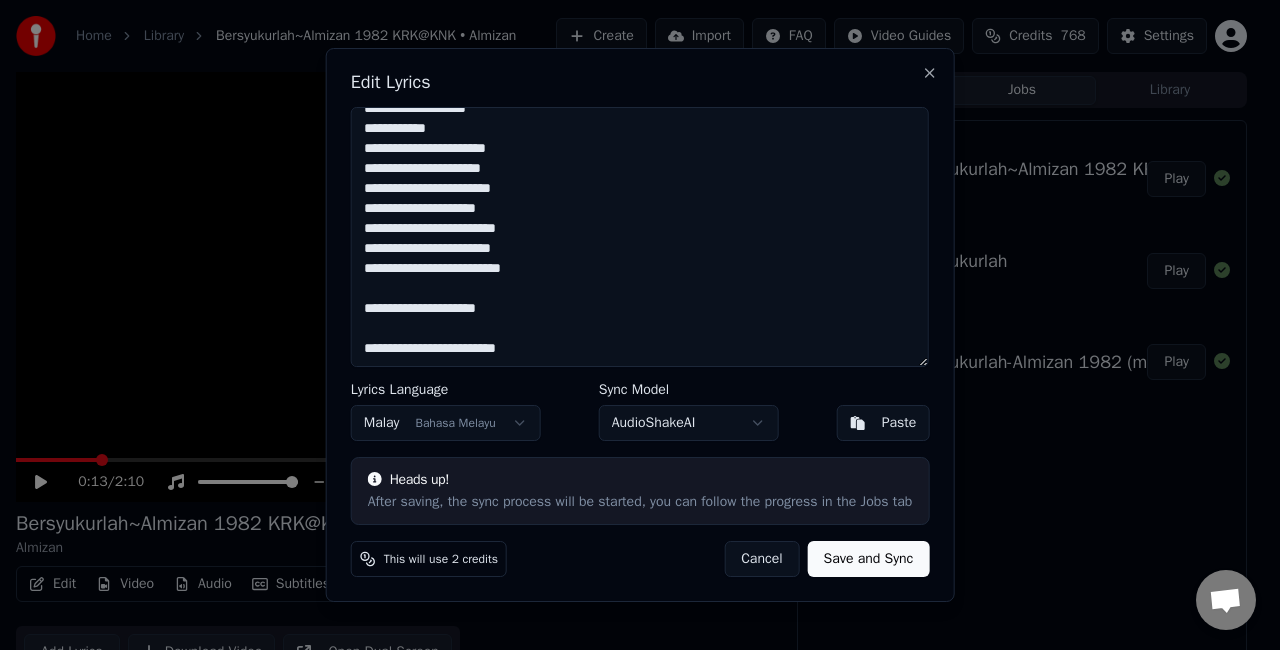 click on "**********" at bounding box center (640, 237) 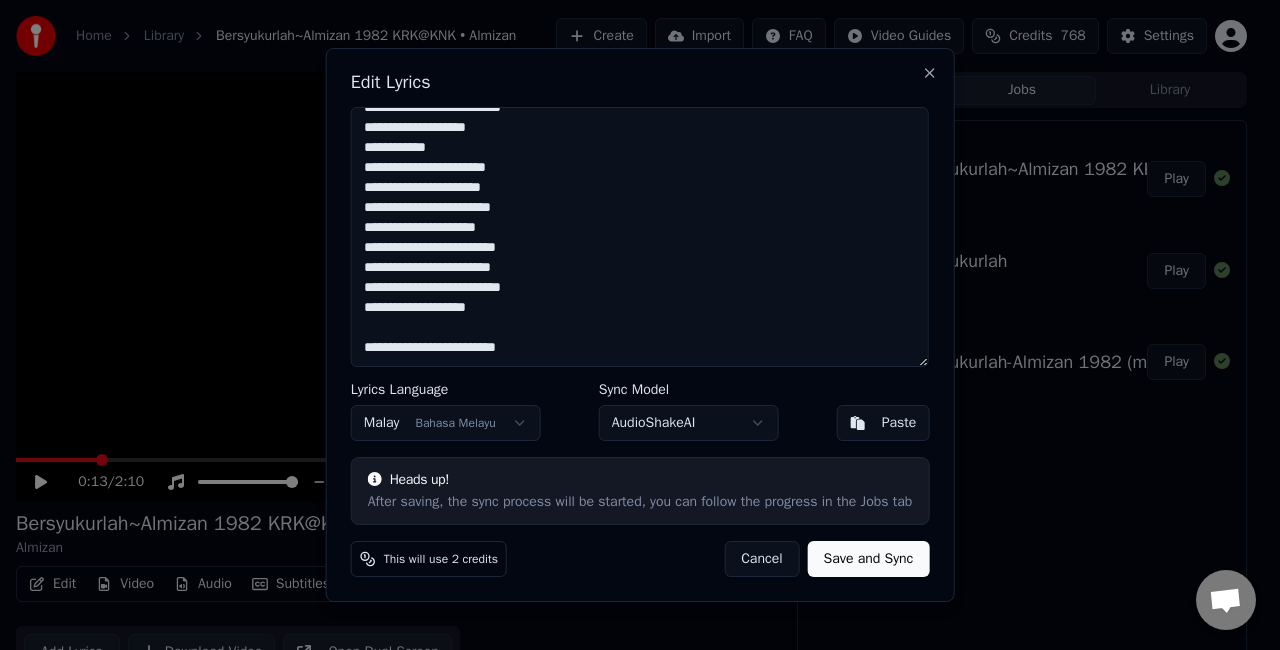 scroll, scrollTop: 337, scrollLeft: 0, axis: vertical 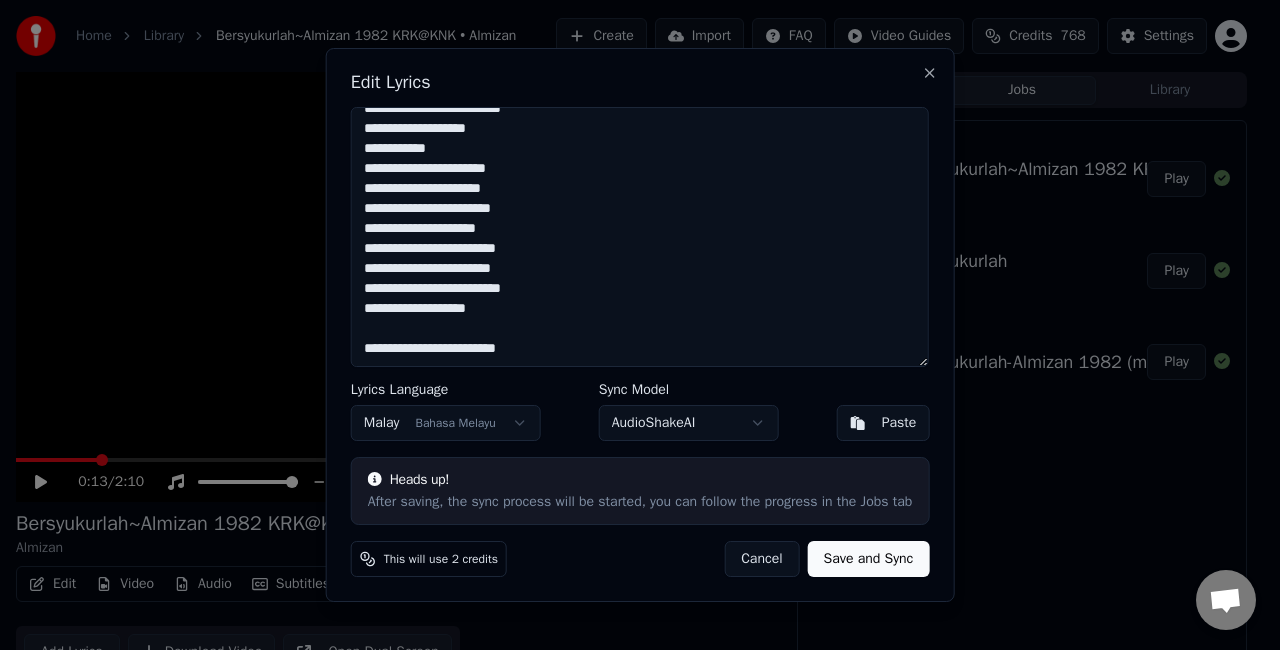 click on "**********" at bounding box center [640, 237] 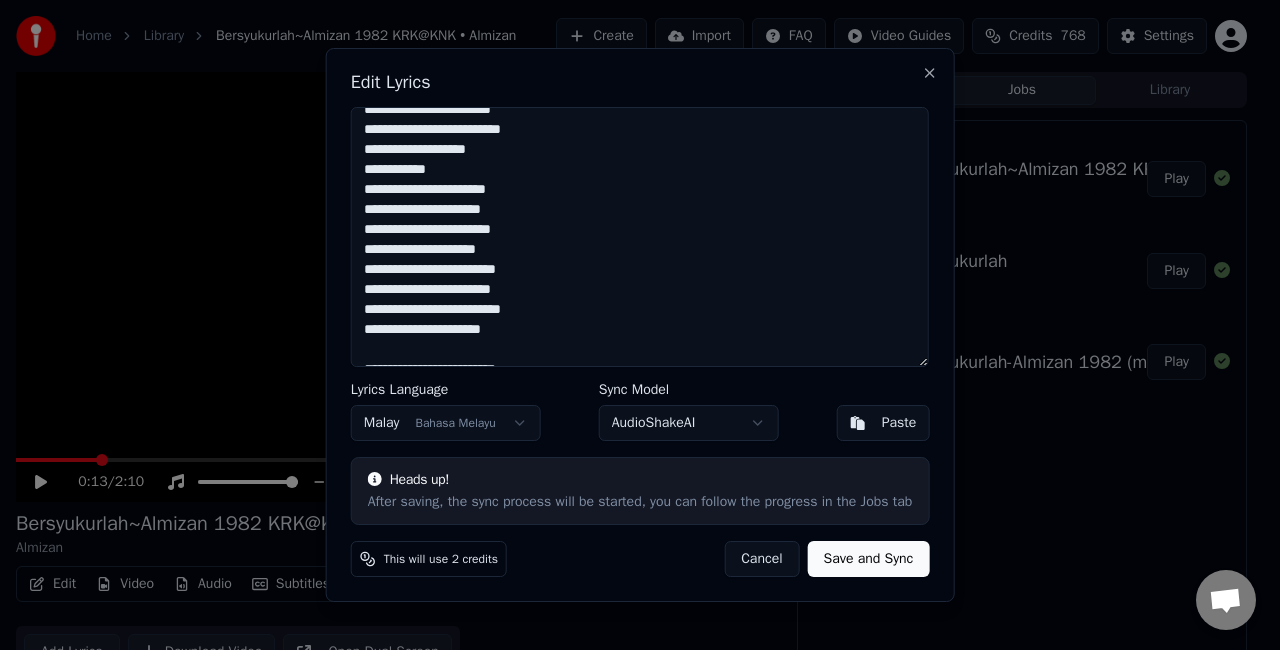 scroll, scrollTop: 336, scrollLeft: 0, axis: vertical 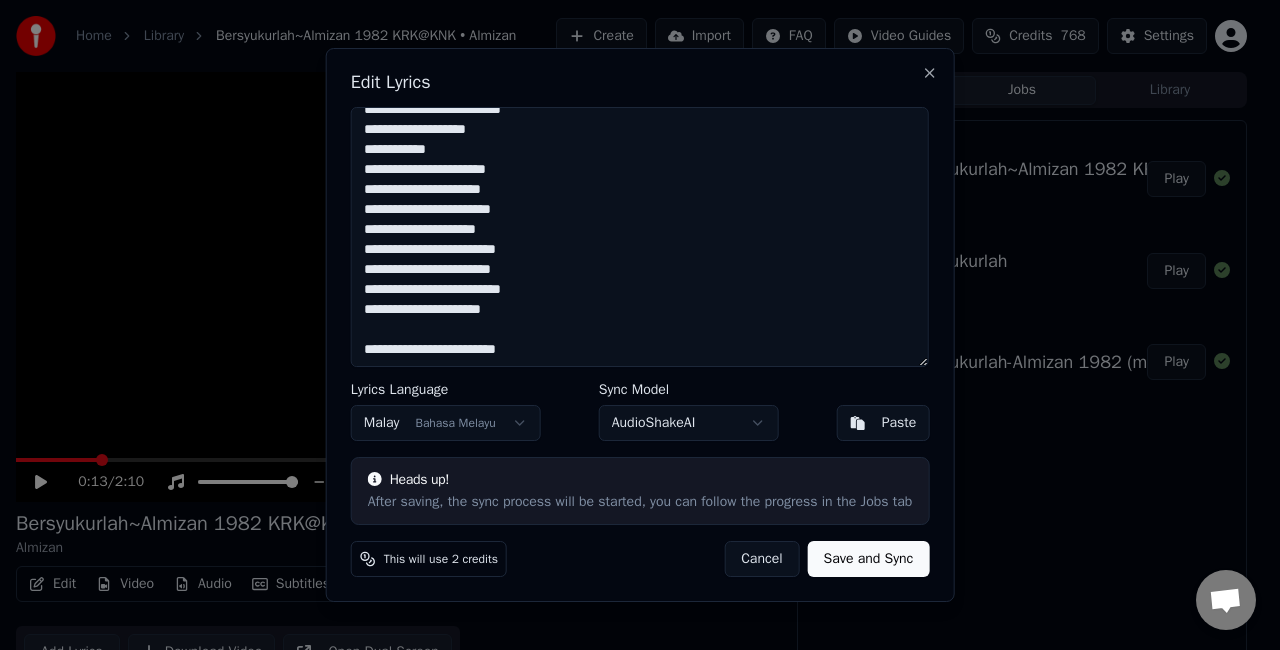 type on "**********" 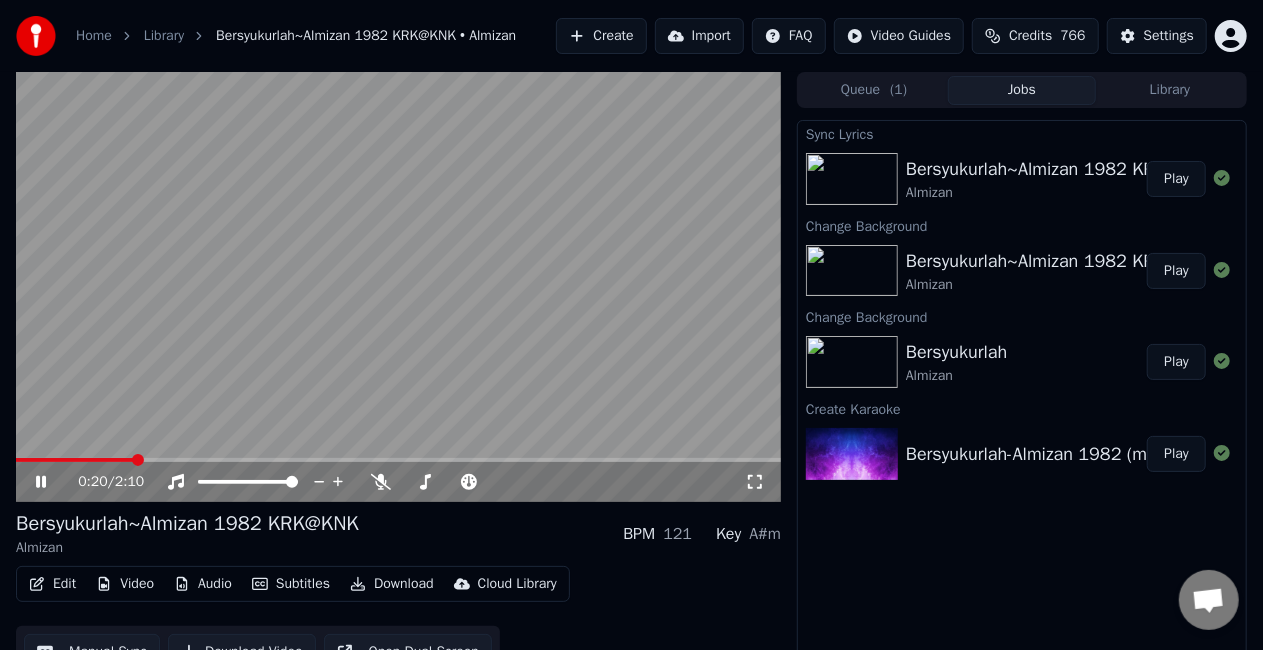 click on "Play" at bounding box center (1176, 179) 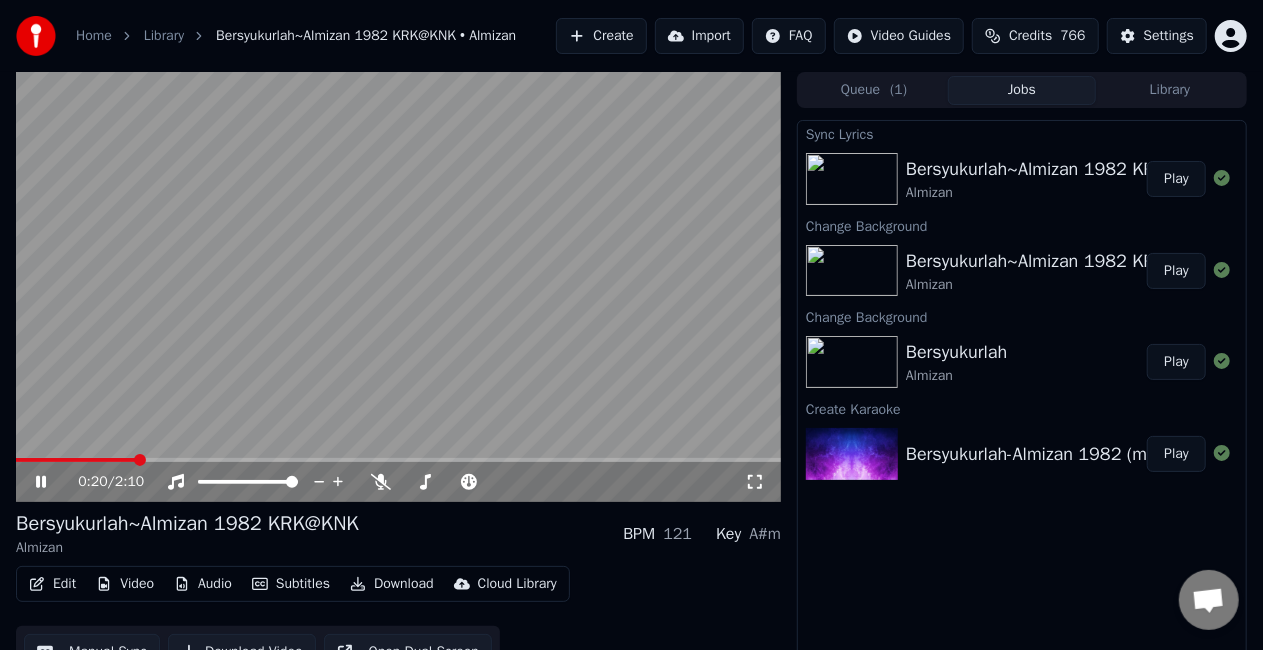 click 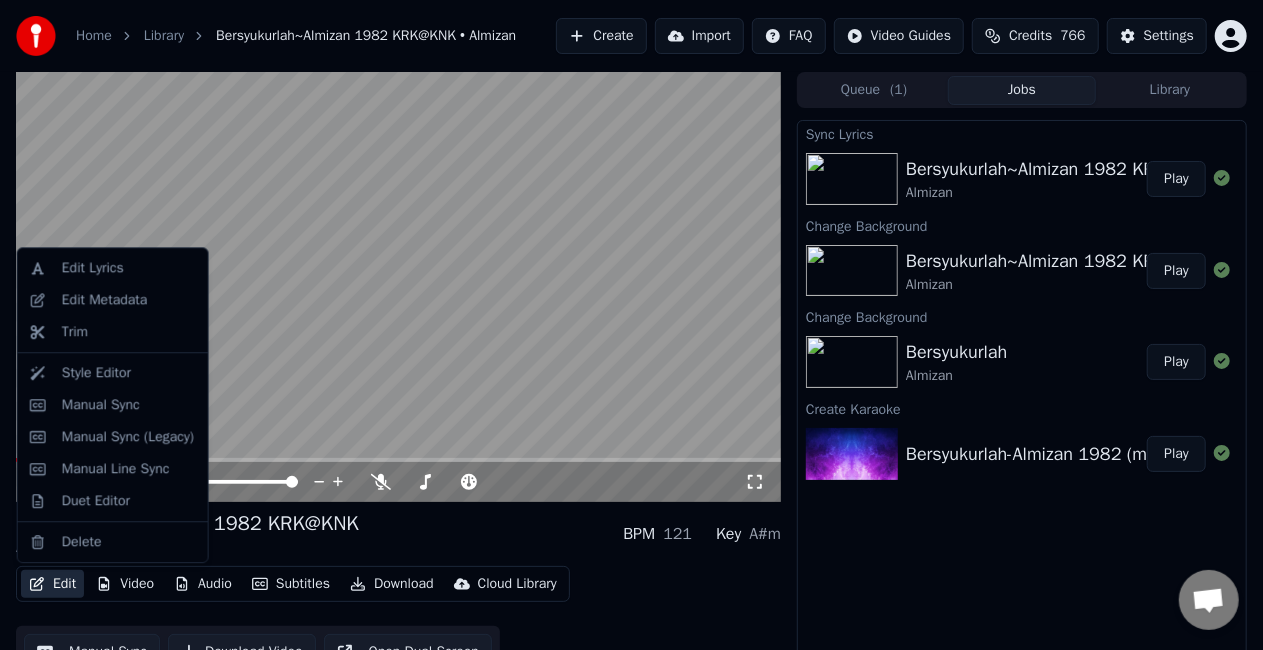 click on "Edit" at bounding box center [52, 584] 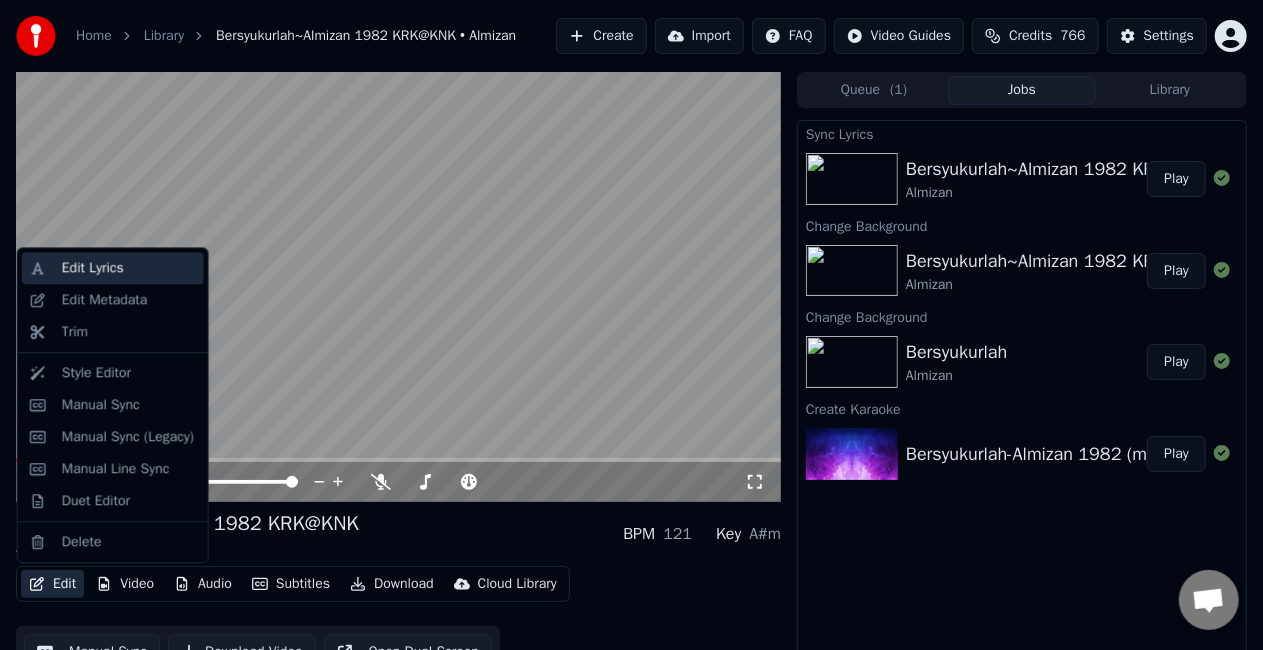 click on "Edit Lyrics" at bounding box center (129, 268) 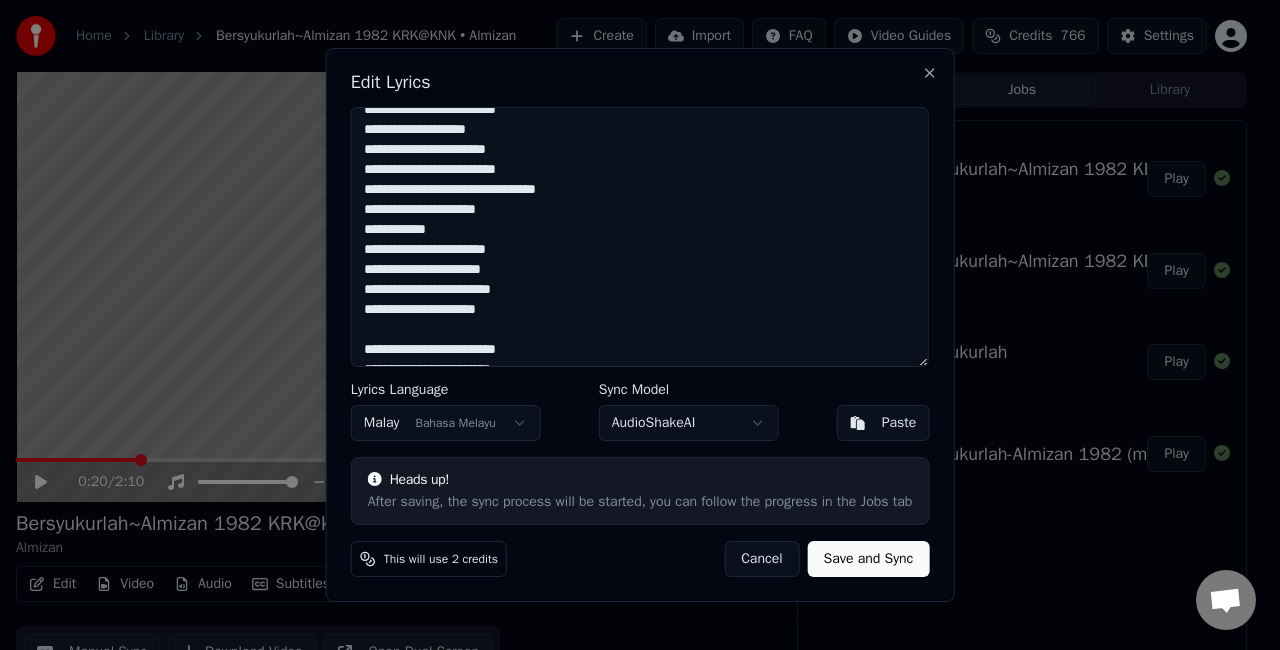 scroll, scrollTop: 100, scrollLeft: 0, axis: vertical 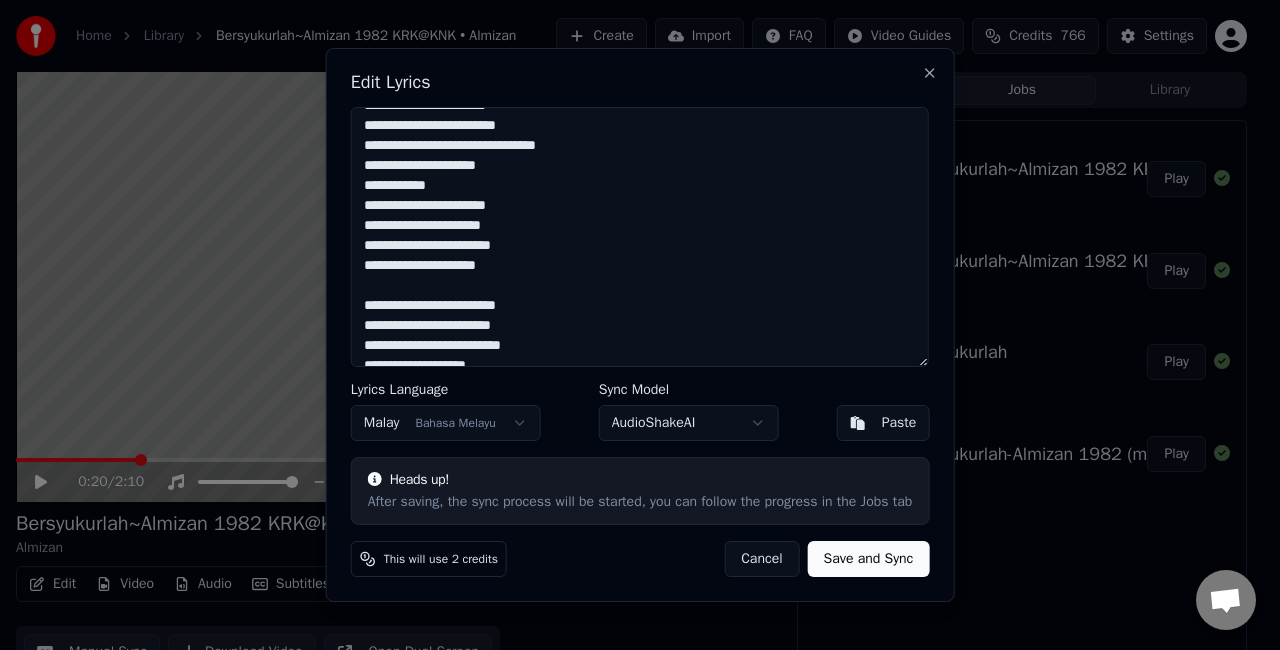 click on "**********" at bounding box center [640, 237] 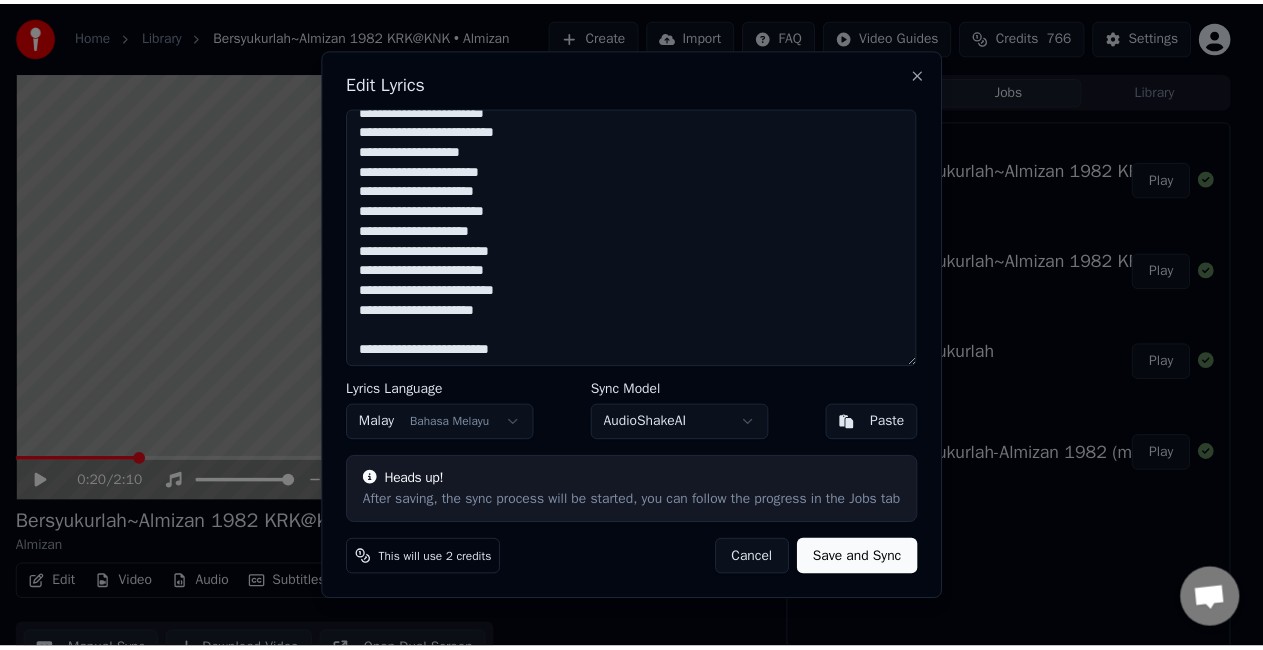 scroll, scrollTop: 276, scrollLeft: 0, axis: vertical 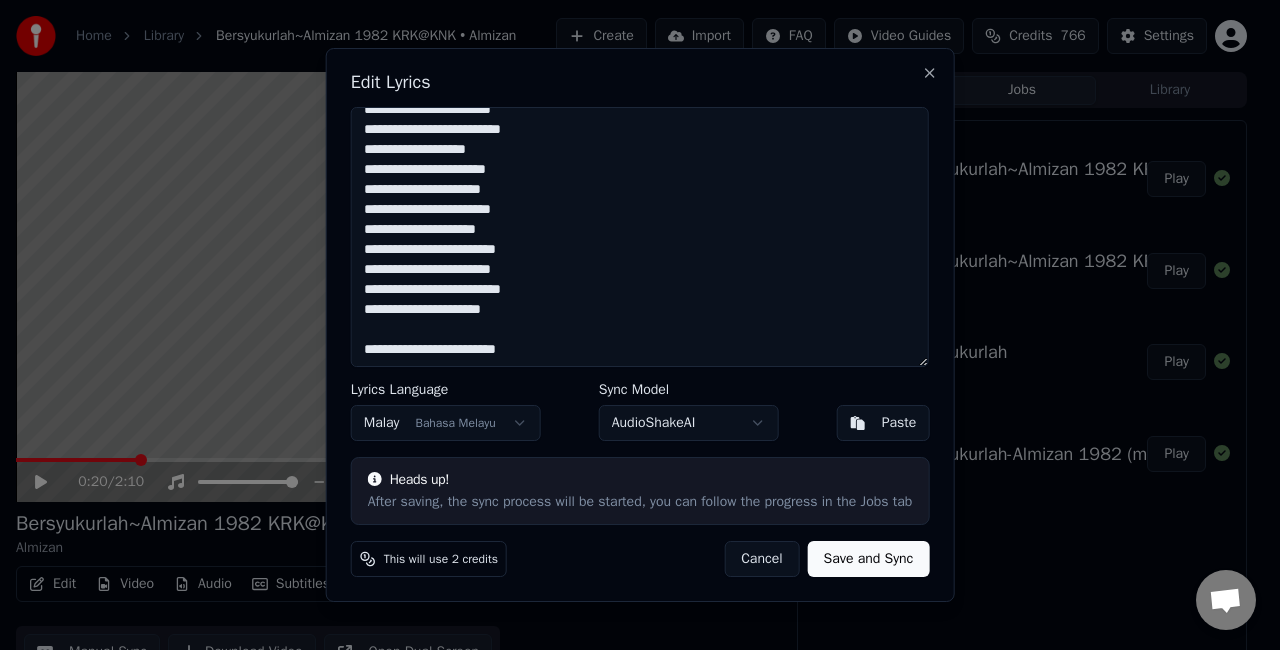 type on "**********" 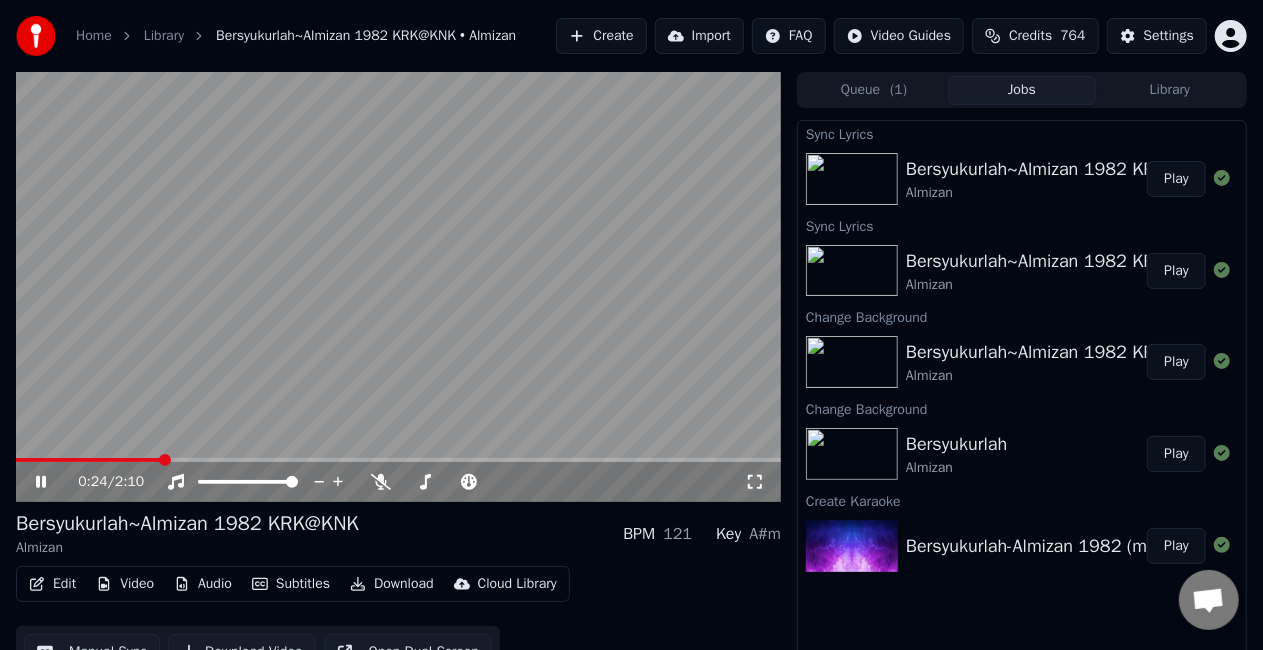 click on "Play" at bounding box center [1176, 179] 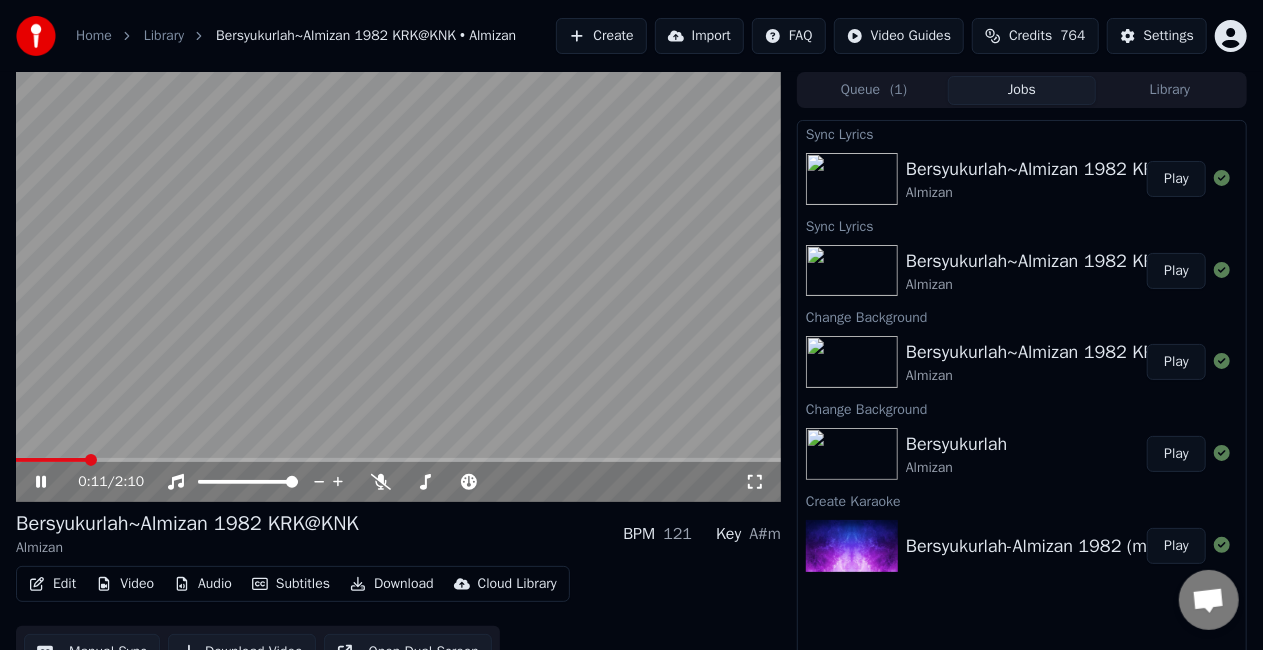 click on "Subtitles" at bounding box center [291, 584] 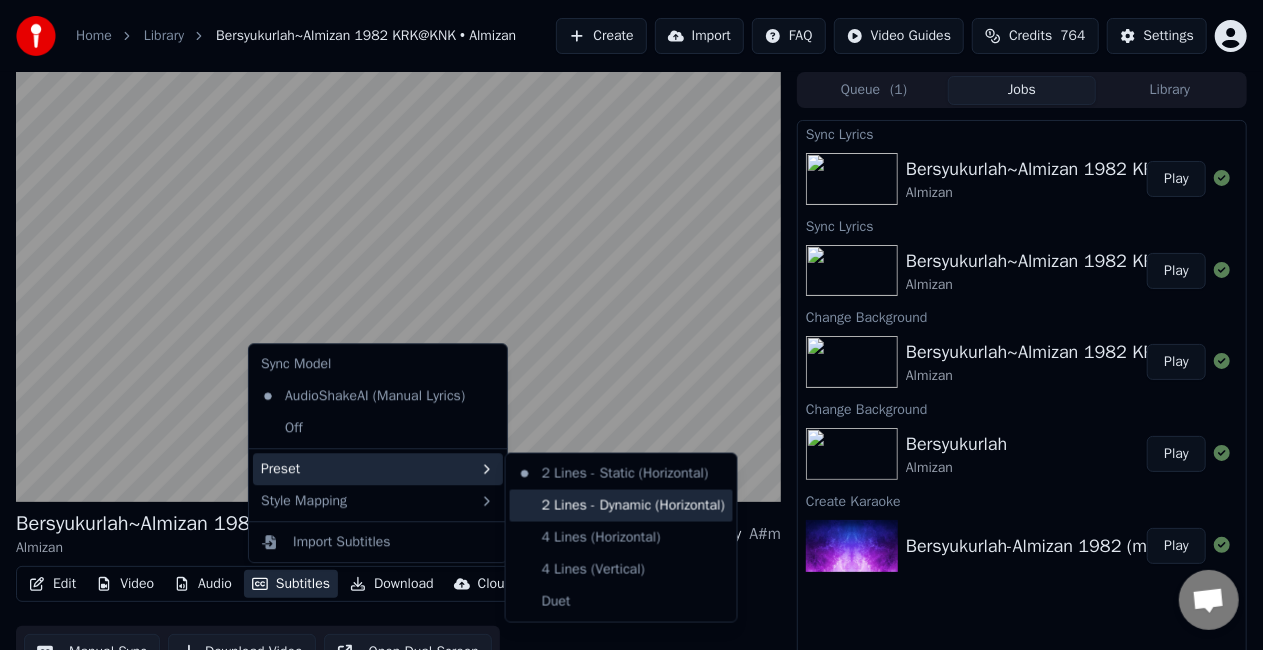 click on "2 Lines - Dynamic (Horizontal)" at bounding box center (621, 506) 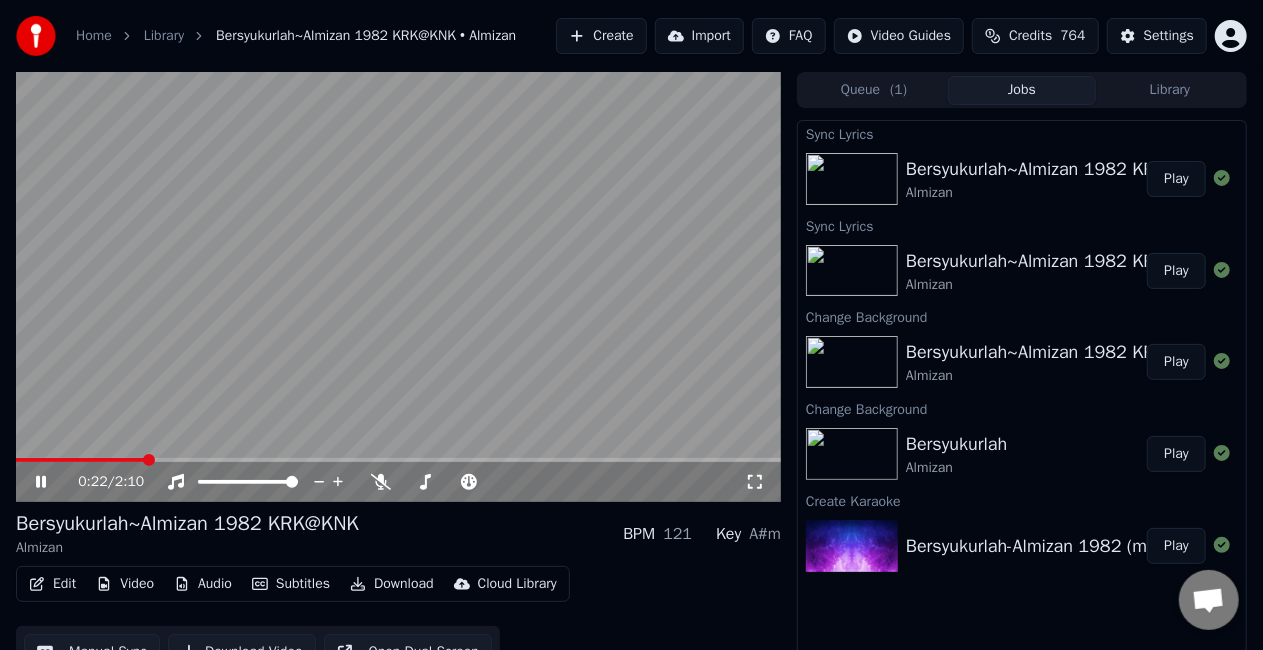 click on "Play" at bounding box center [1176, 179] 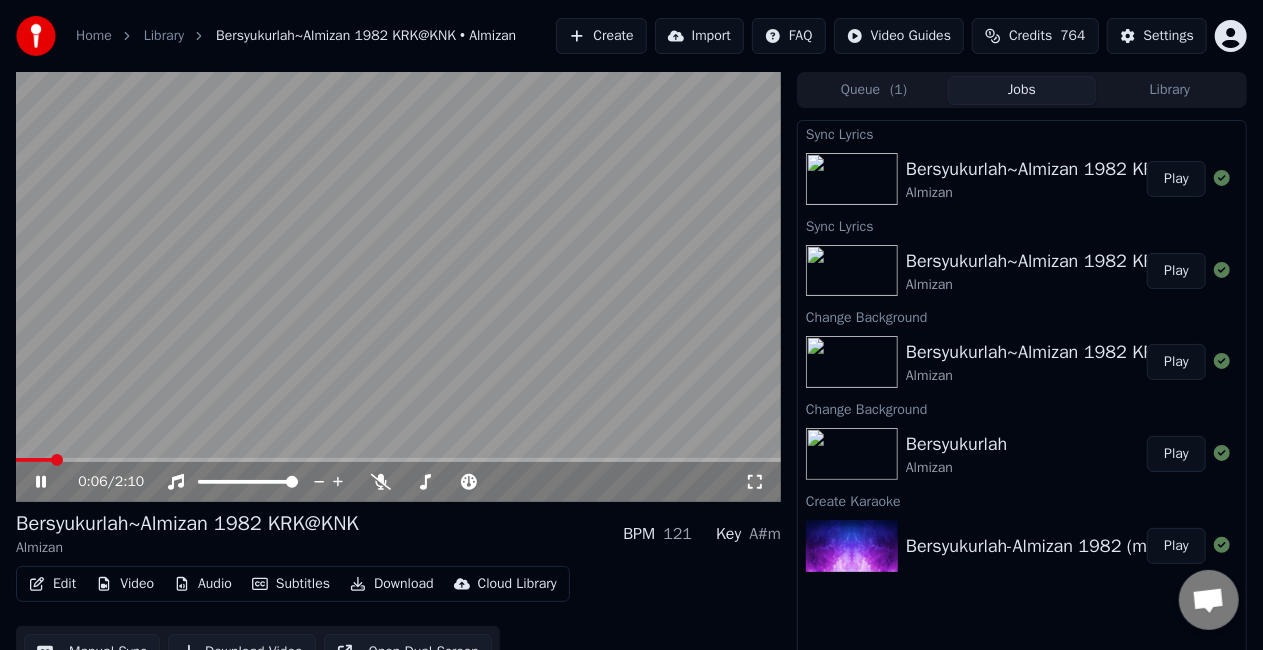 click 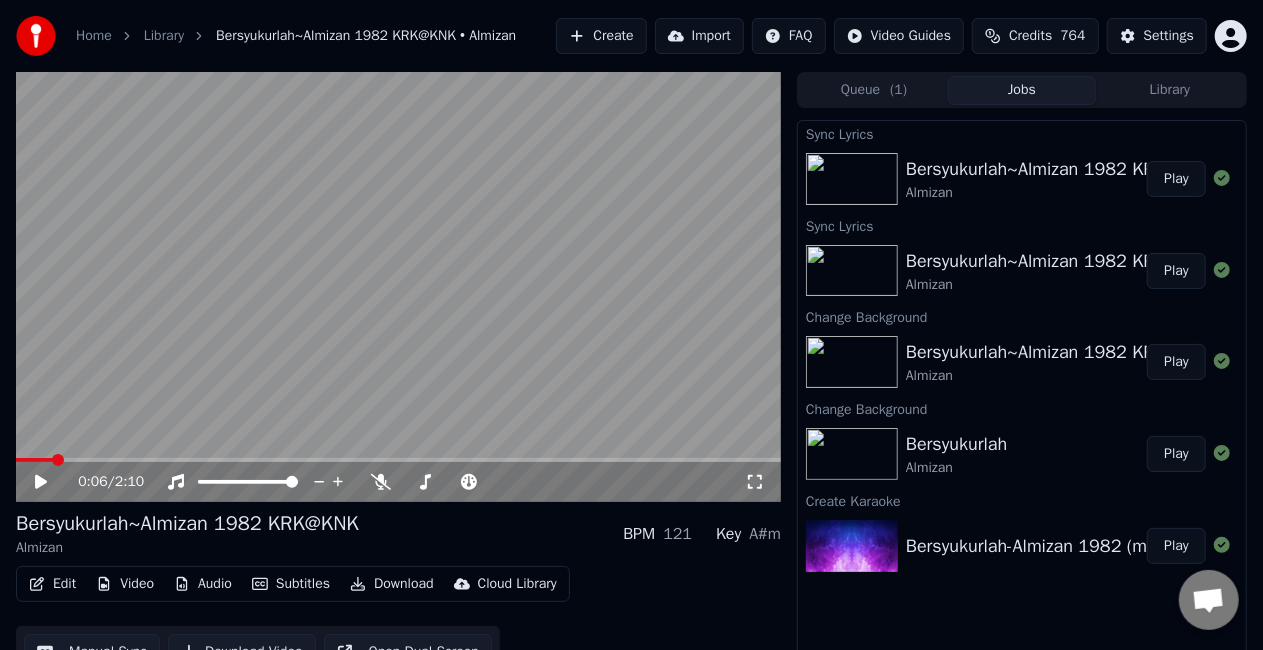click on "Edit" at bounding box center [52, 584] 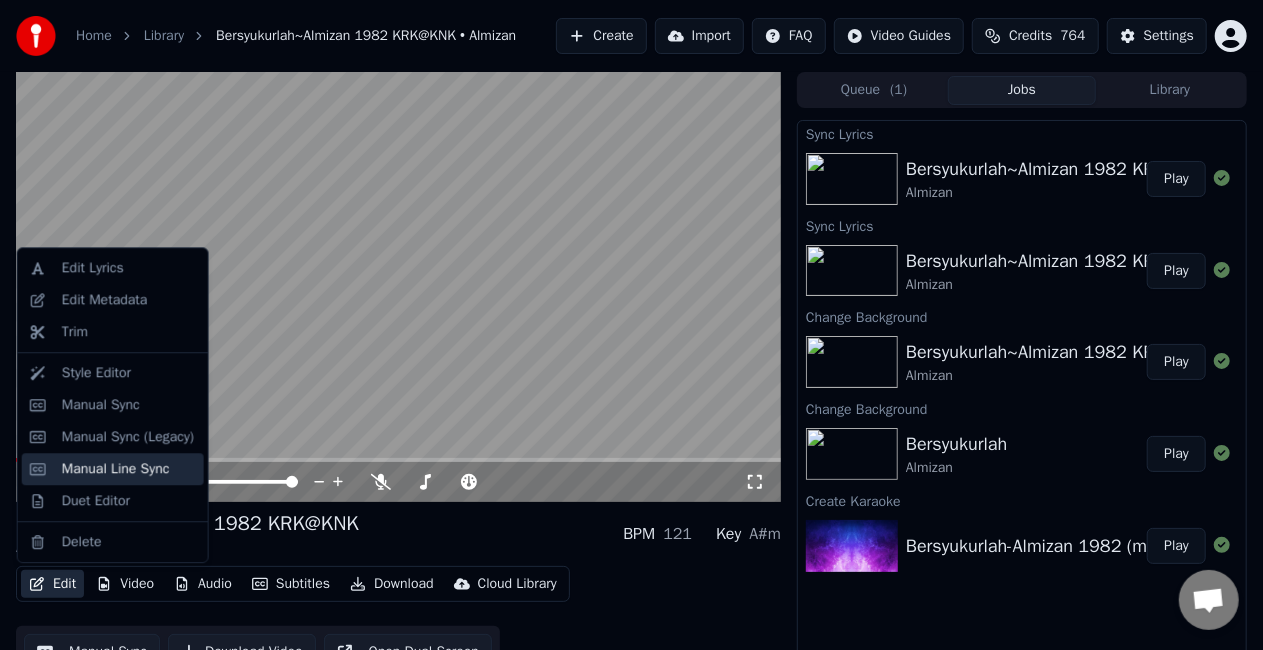 click on "Manual Line Sync" at bounding box center (116, 469) 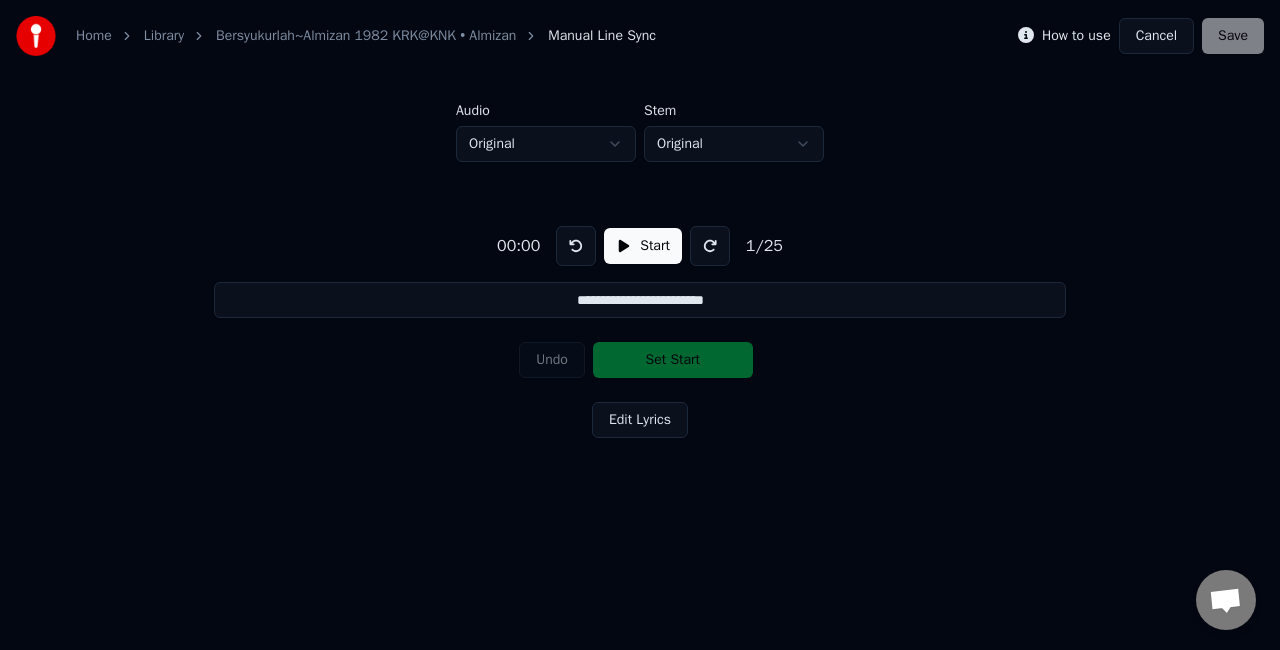 click on "Start" at bounding box center [643, 246] 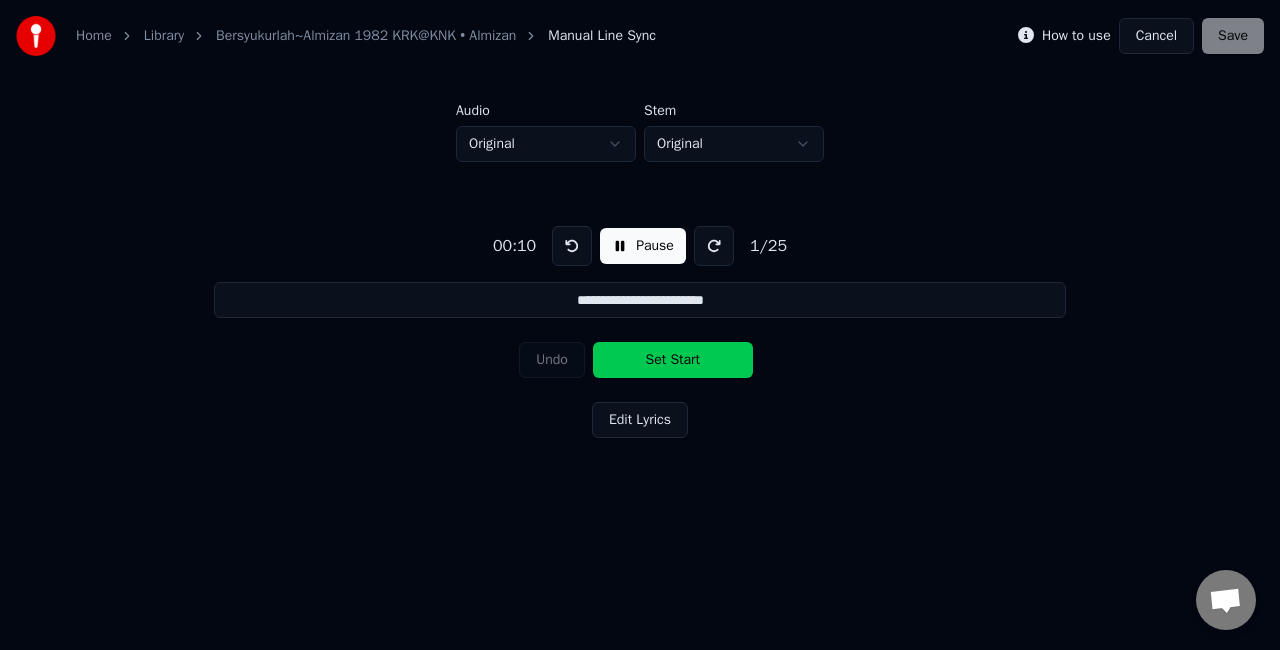 click on "Set Start" at bounding box center (673, 360) 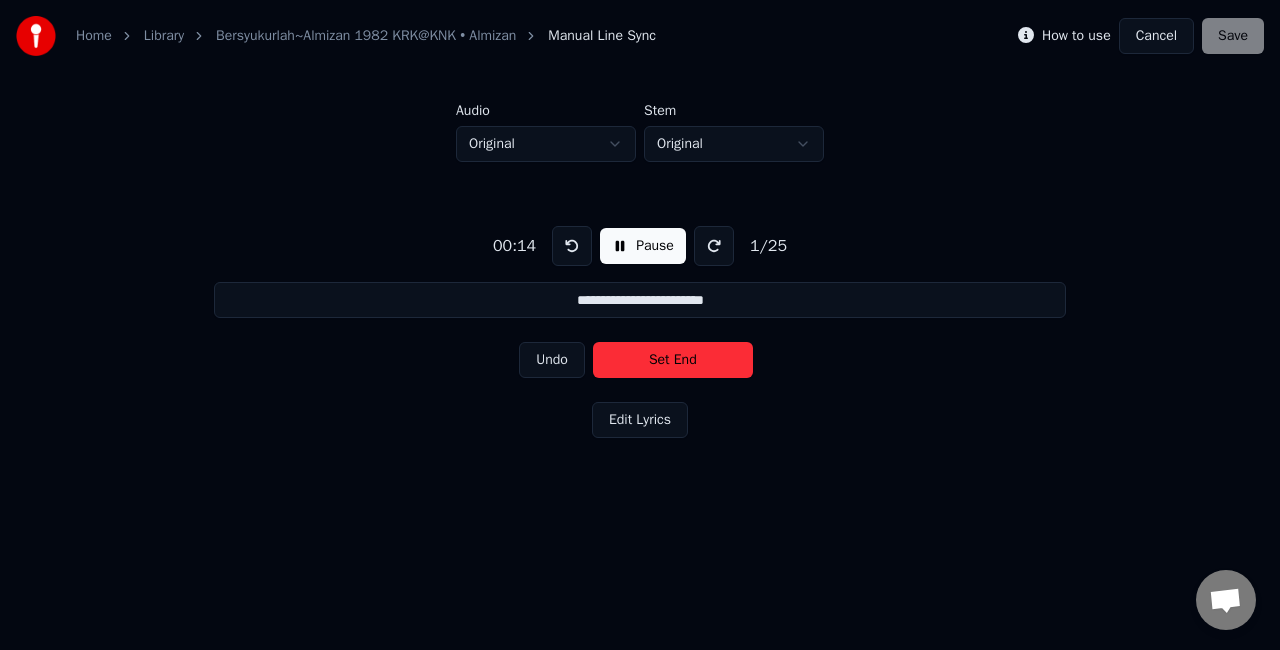 click on "Set End" at bounding box center [673, 360] 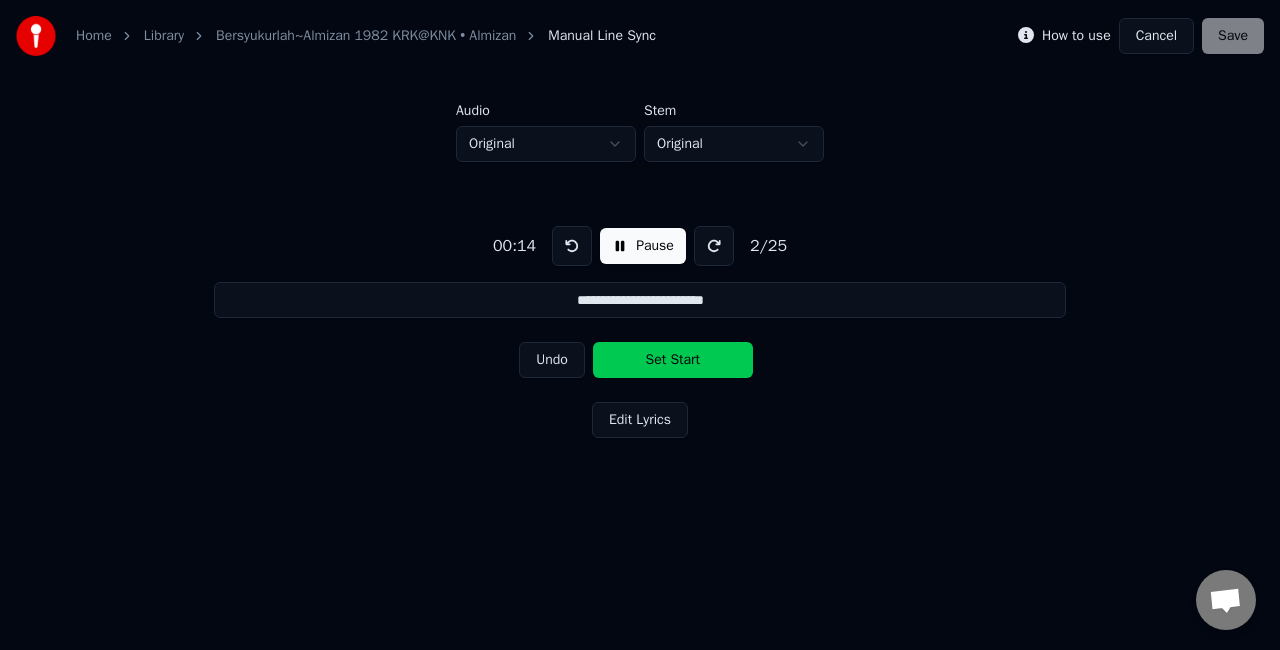 click on "Set Start" at bounding box center (673, 360) 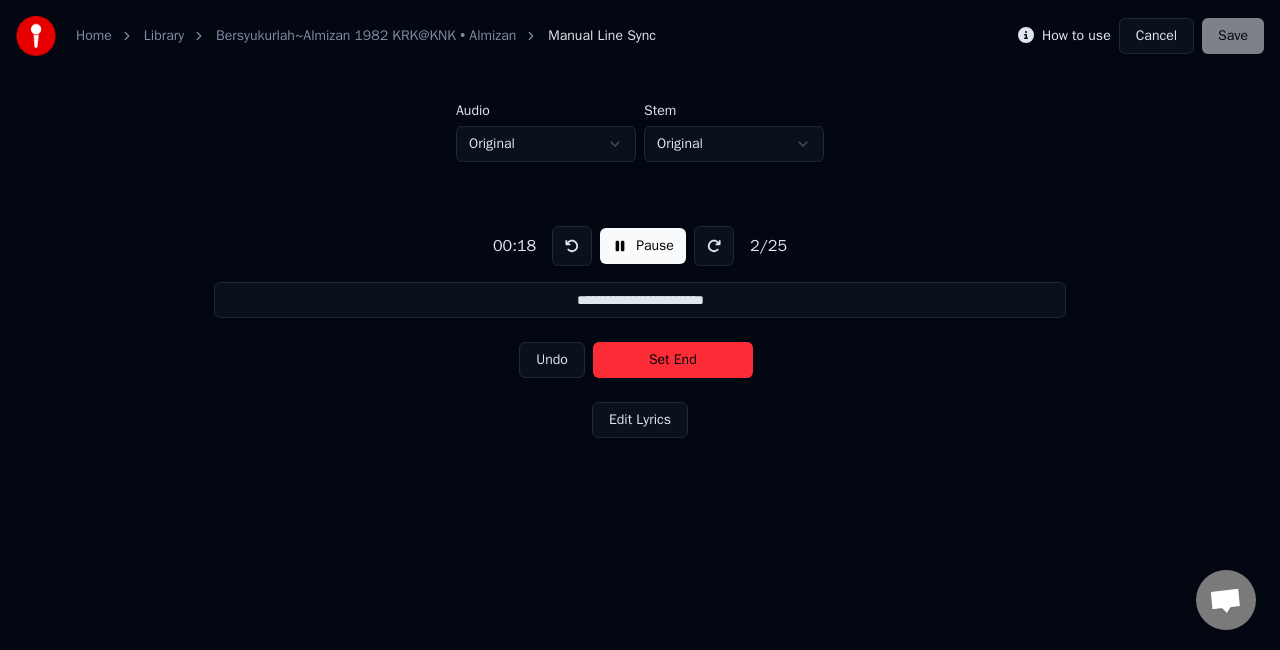 click on "Set End" at bounding box center [673, 360] 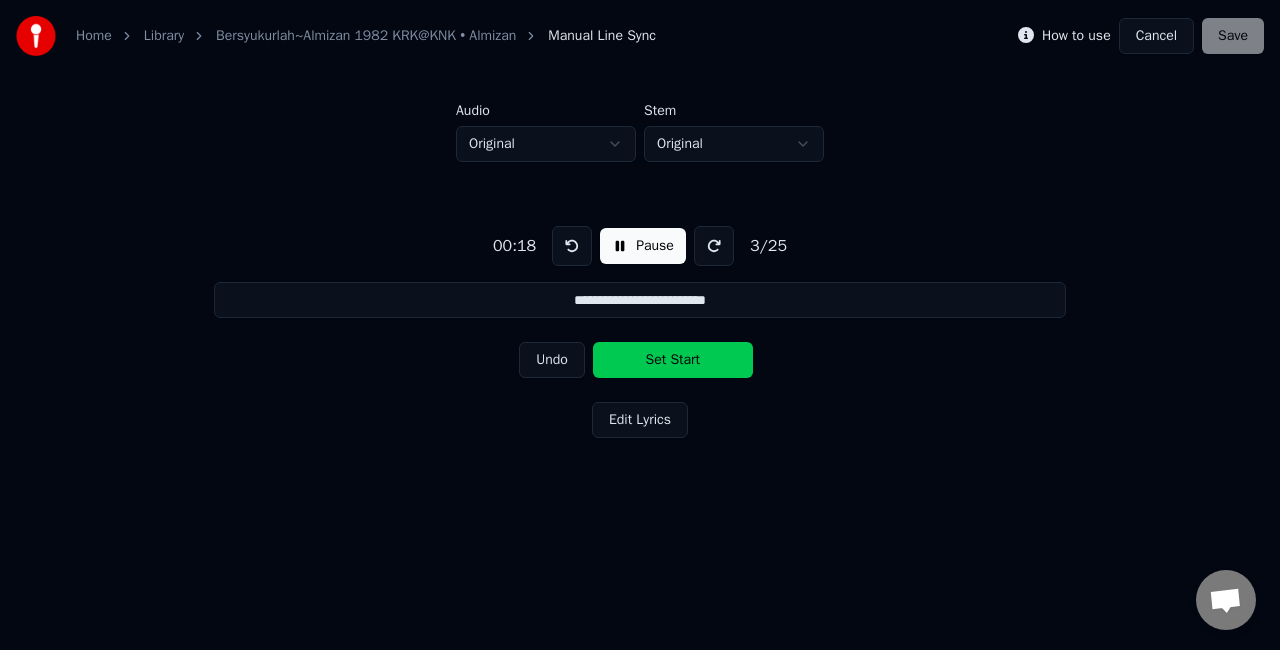 click on "Set Start" at bounding box center (673, 360) 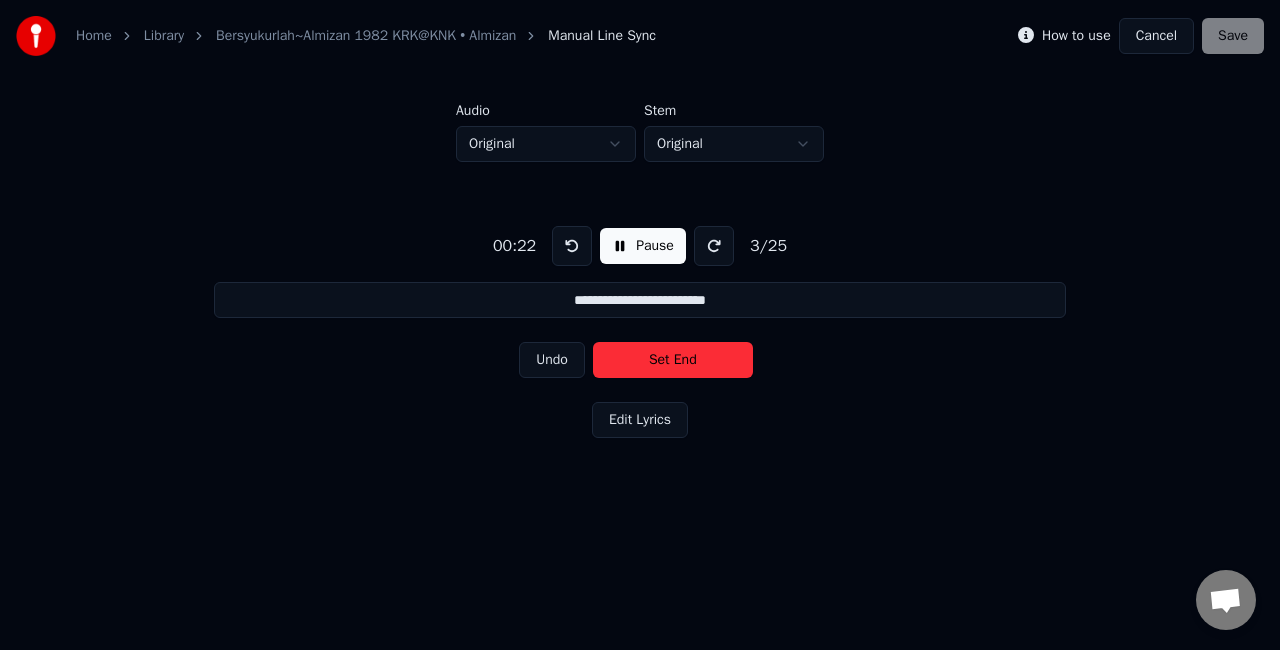 click on "Set End" at bounding box center [673, 360] 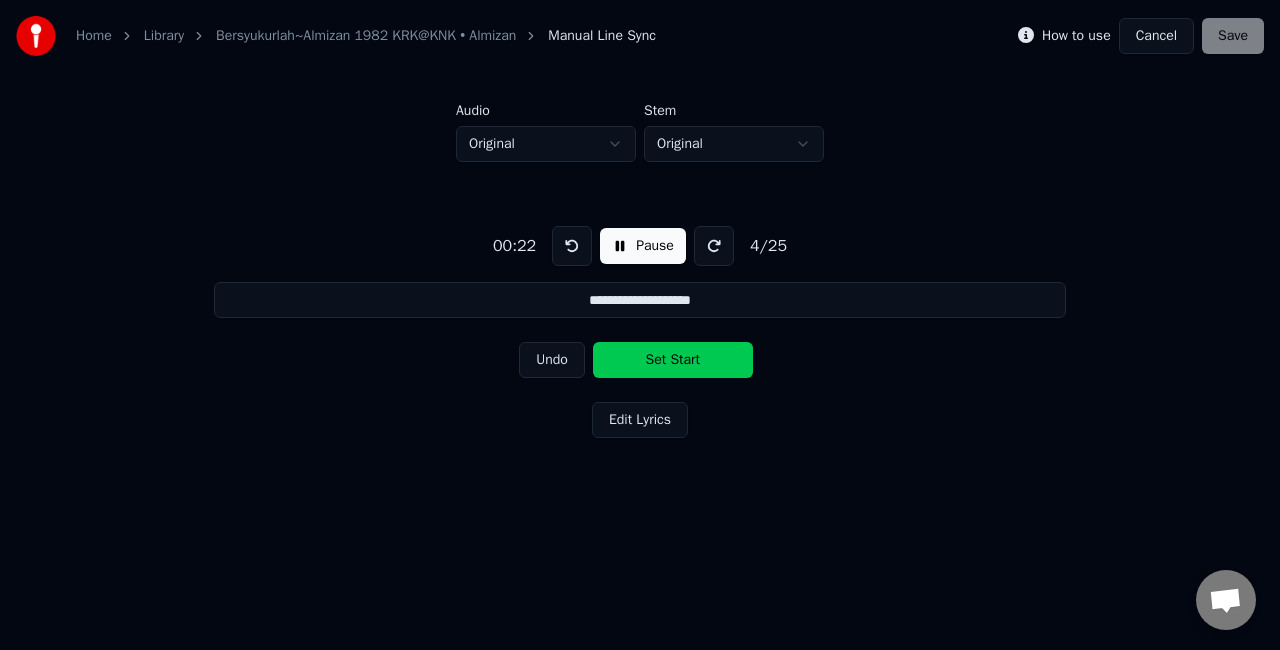 click on "Set Start" at bounding box center [673, 360] 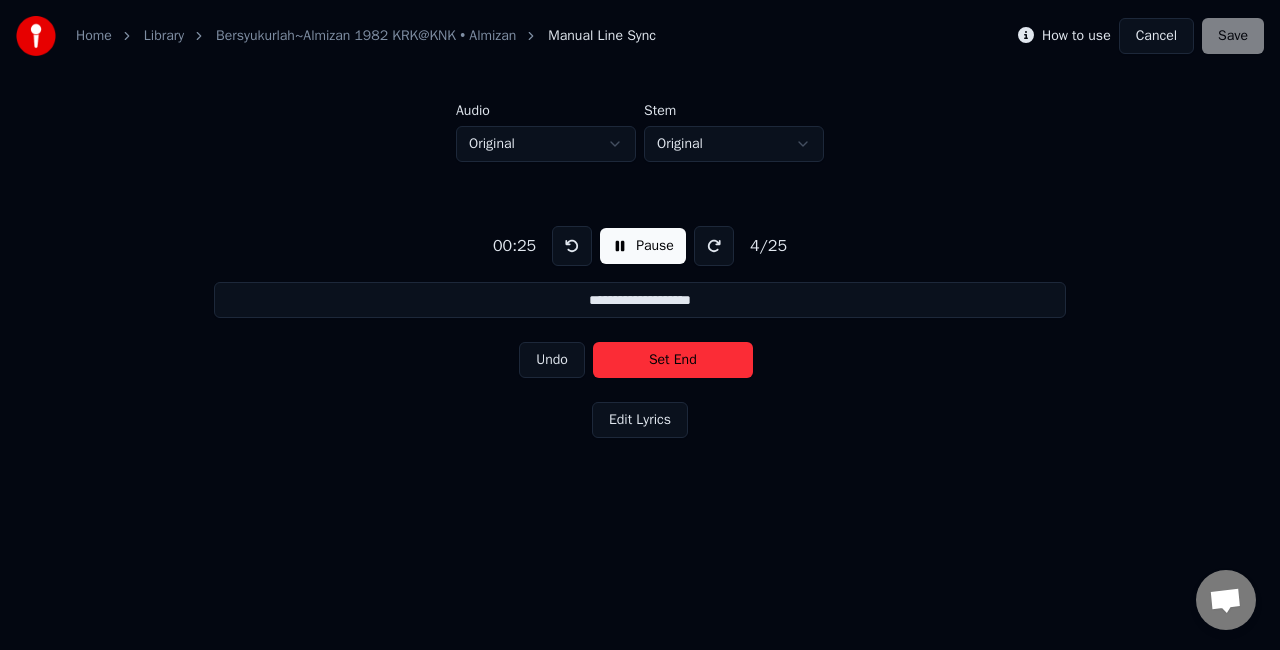 click on "Set End" at bounding box center [673, 360] 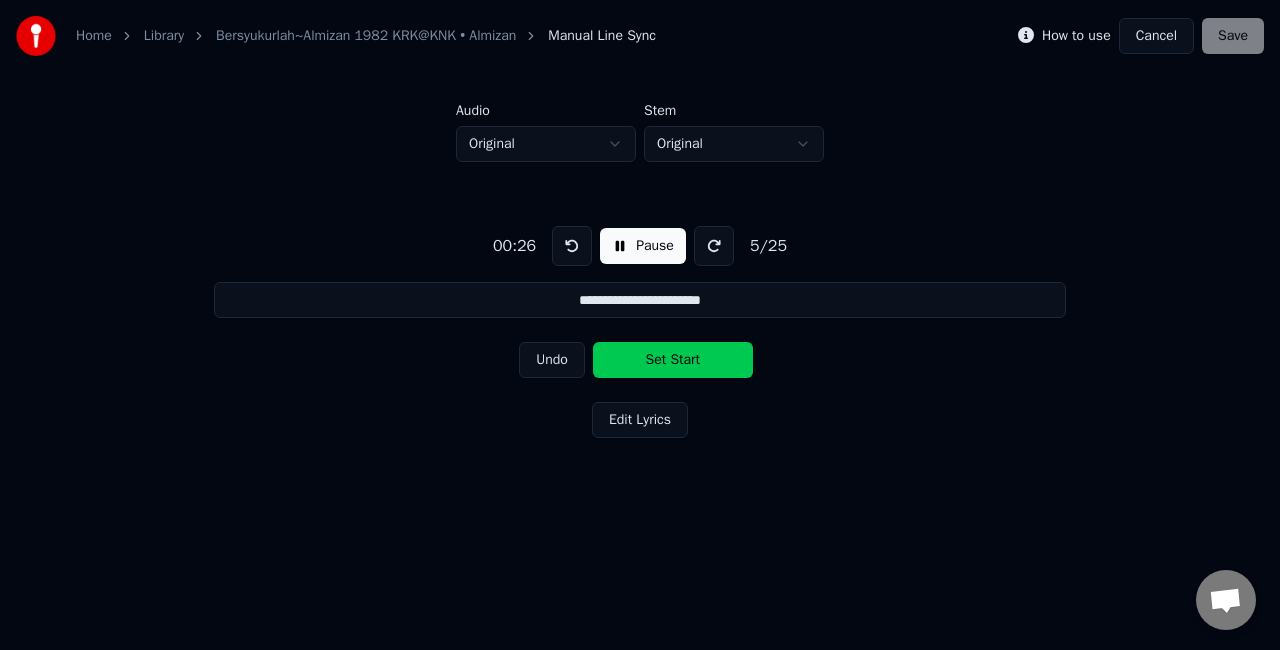 click on "Set Start" at bounding box center [673, 360] 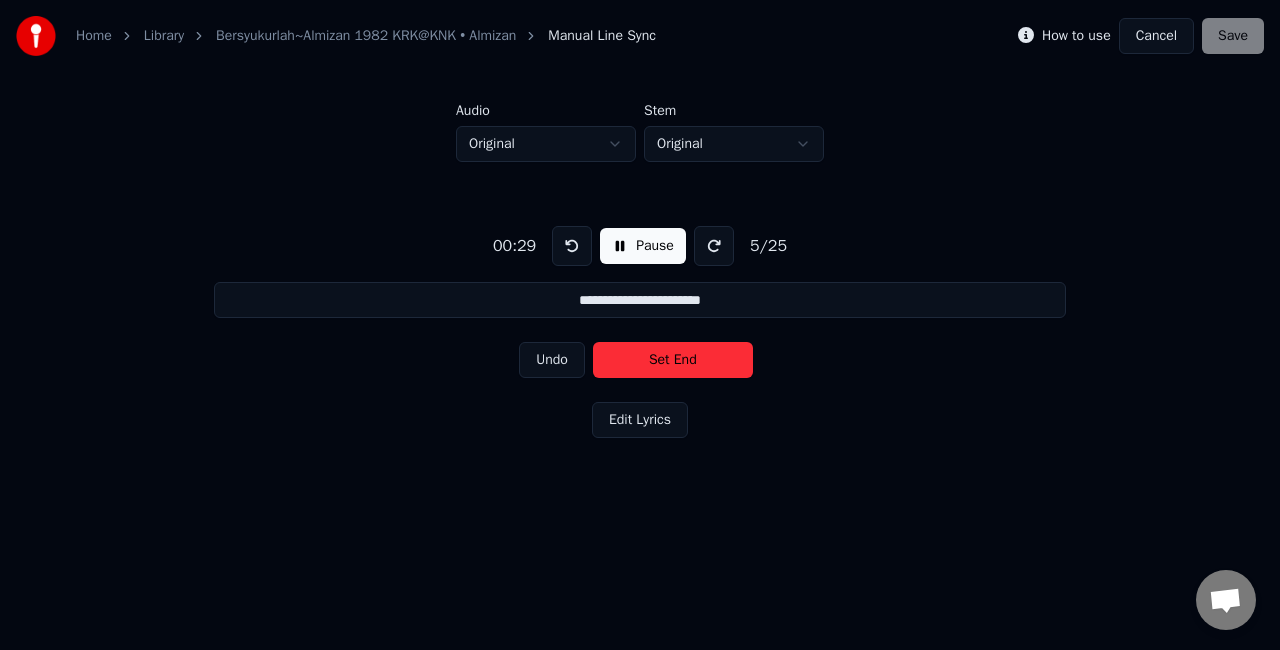 click on "Set End" at bounding box center [673, 360] 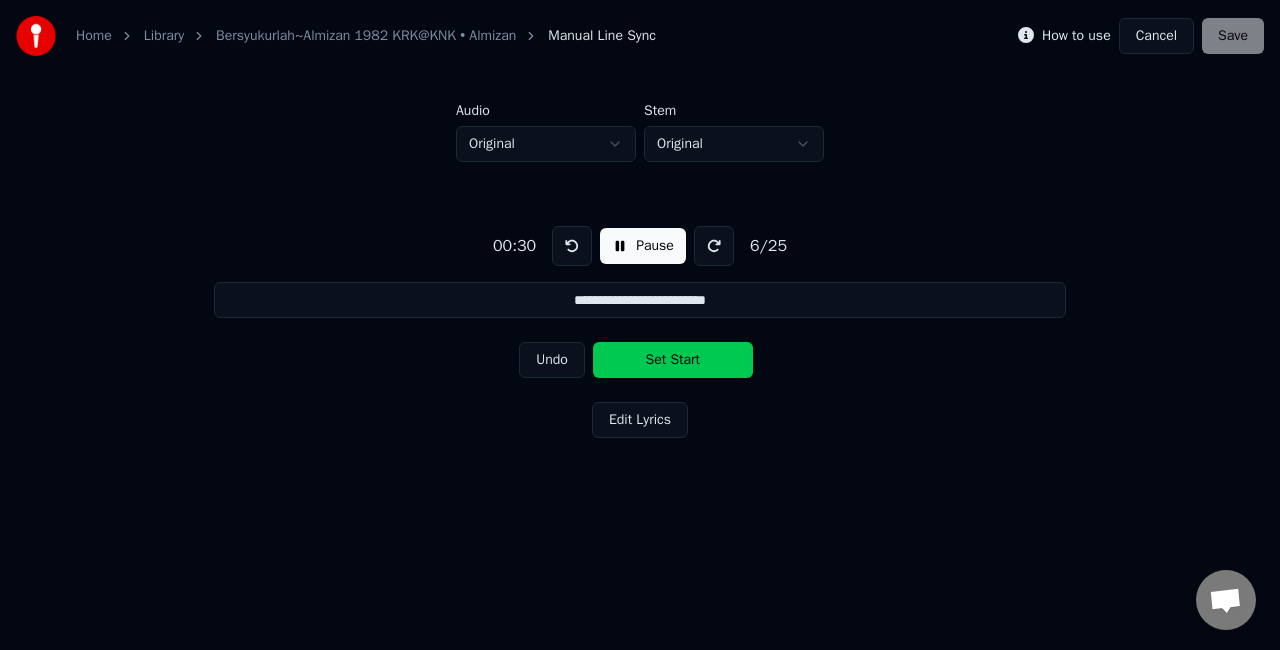 click on "Set Start" at bounding box center (673, 360) 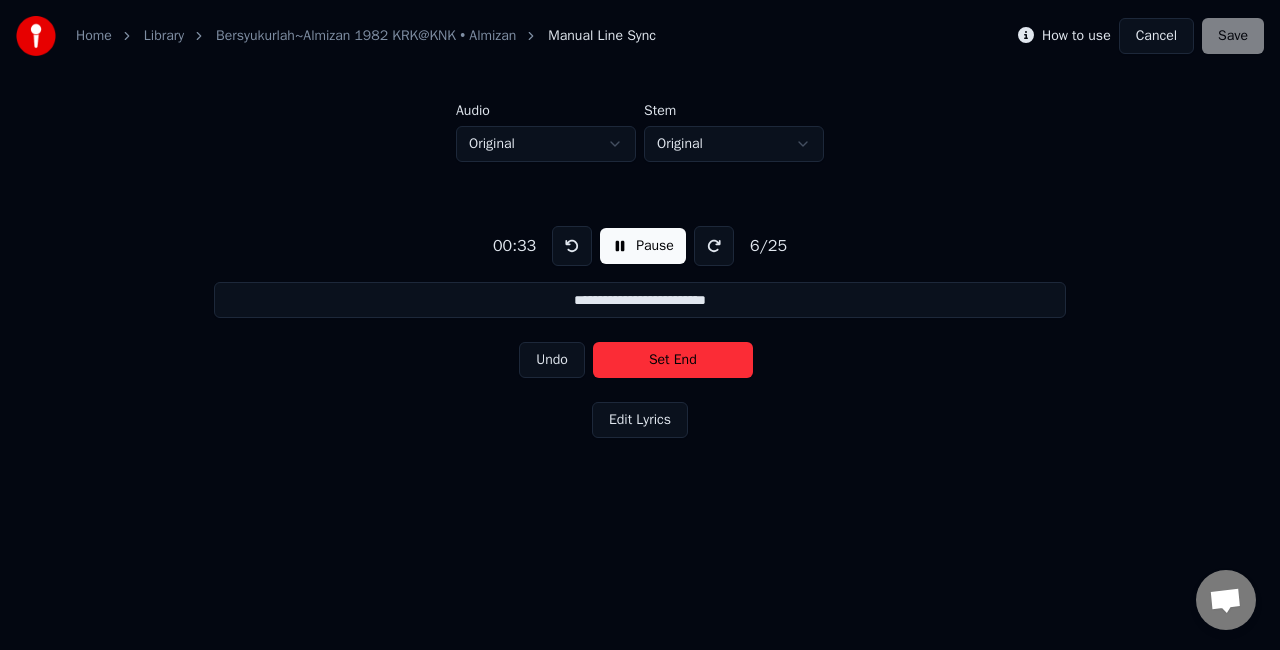 click on "Set End" at bounding box center (673, 360) 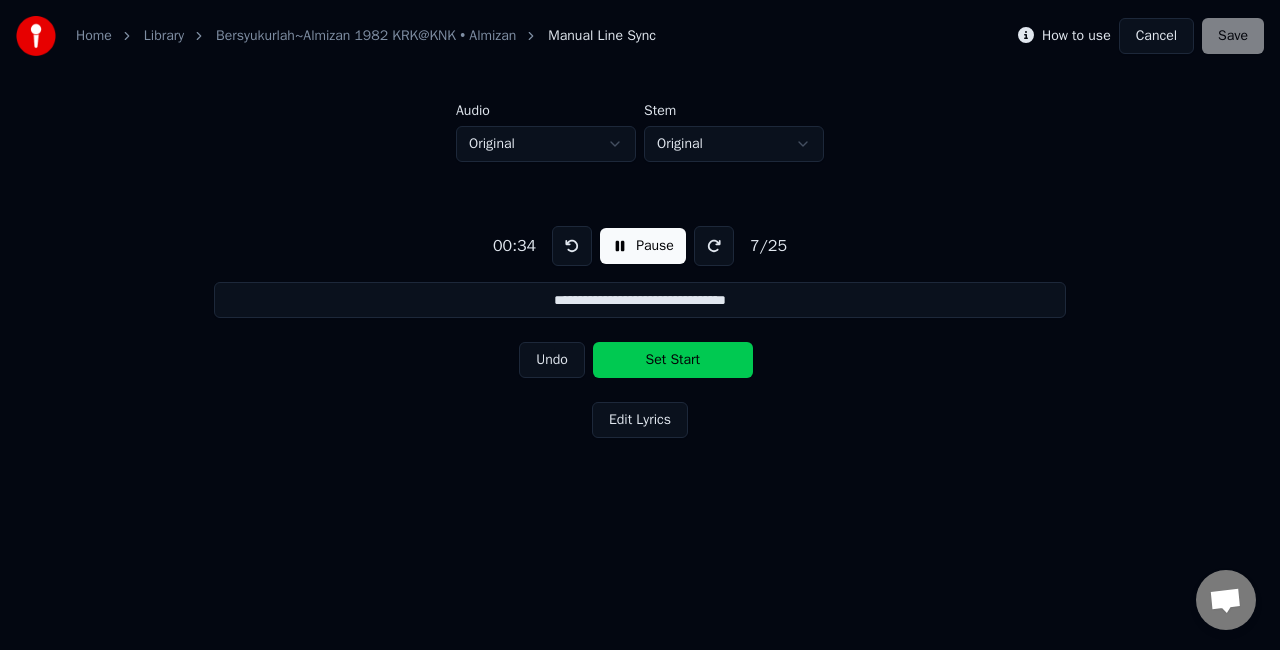 click on "Set Start" at bounding box center (673, 360) 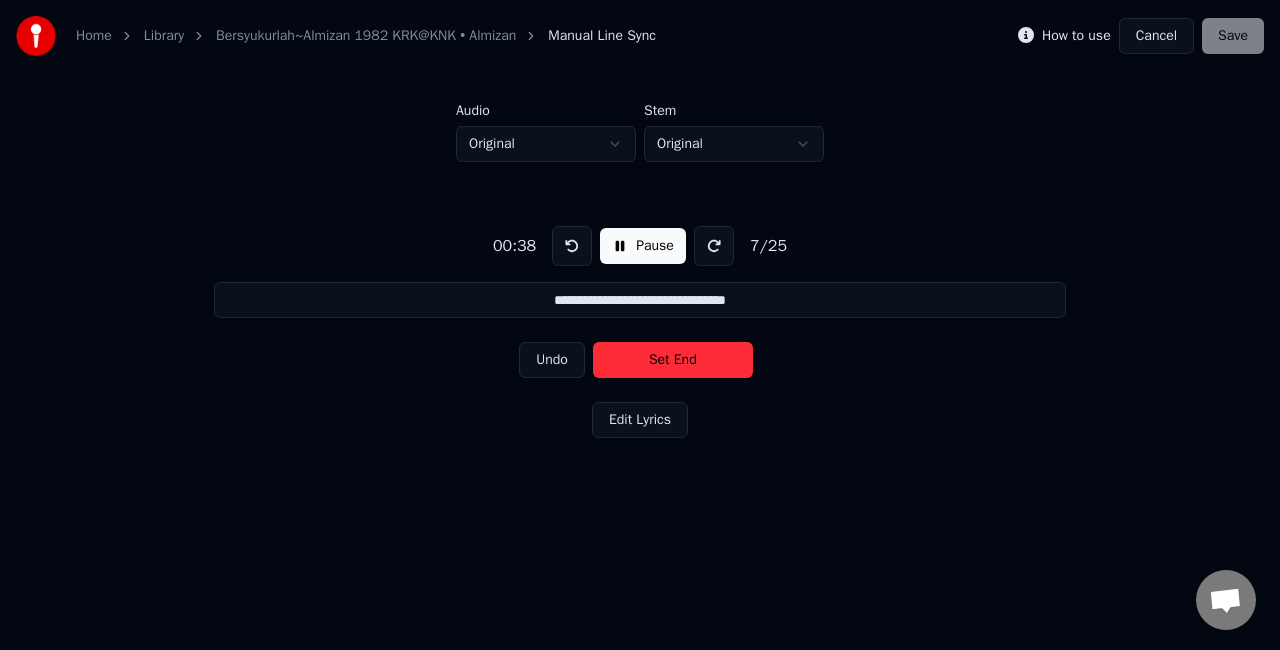 click on "Set End" at bounding box center [673, 360] 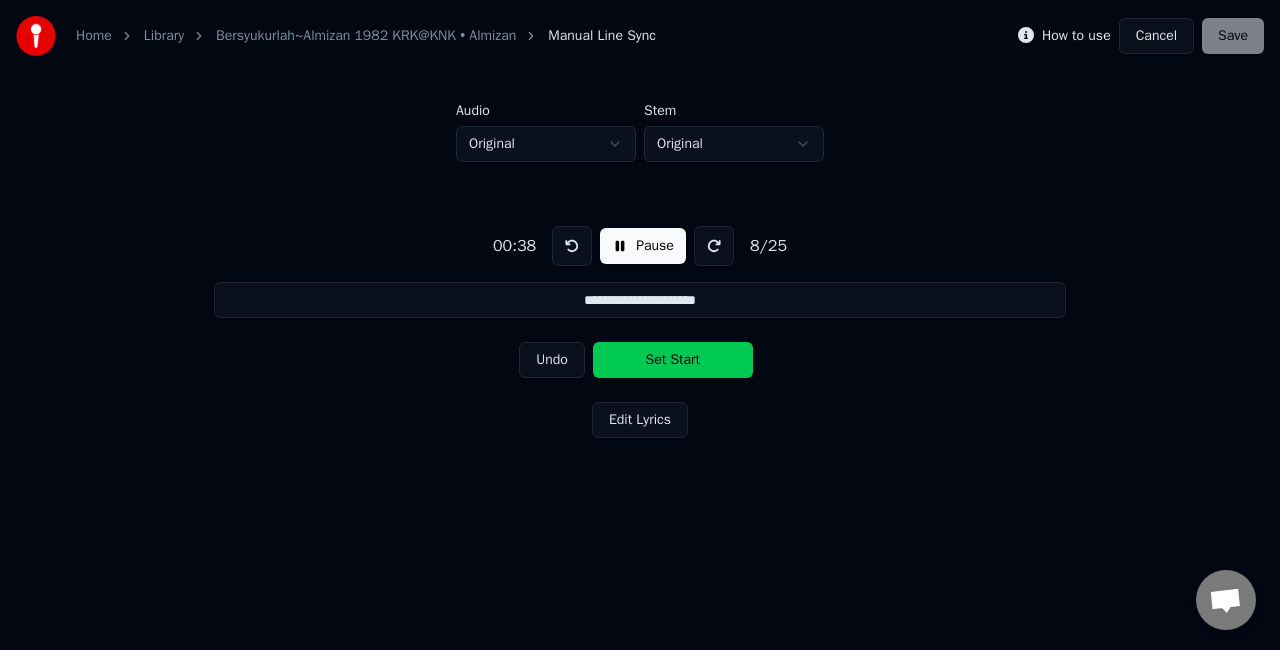 click on "Set Start" at bounding box center [673, 360] 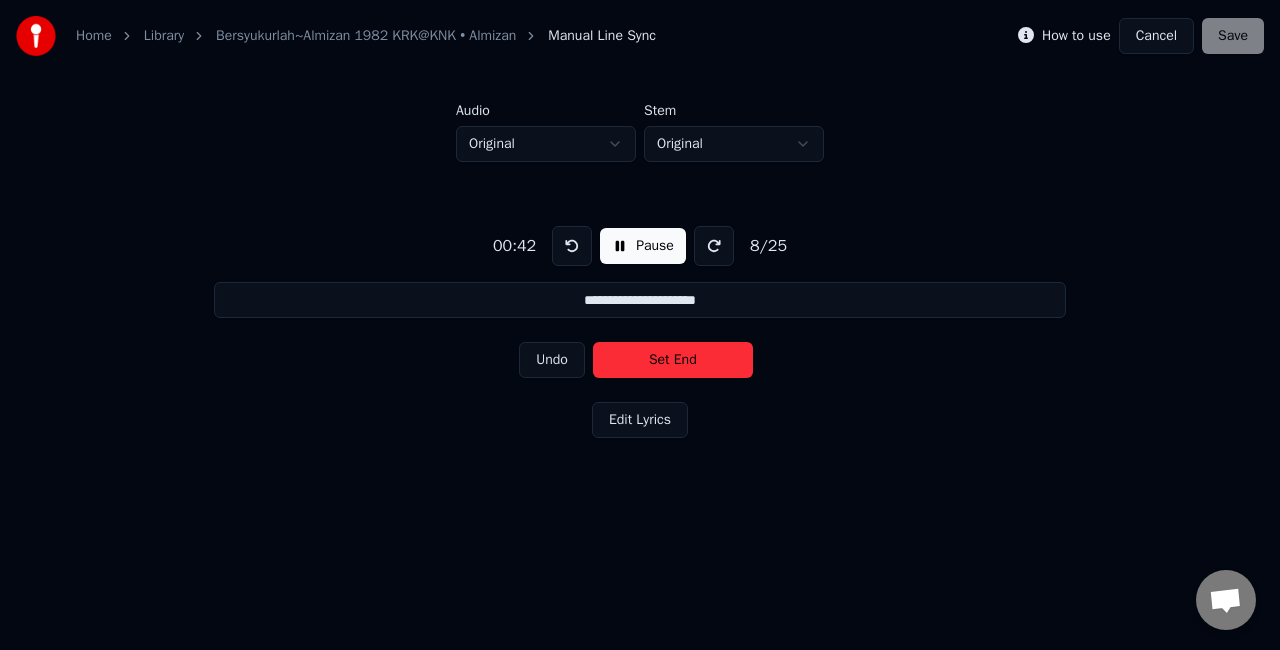 click on "Set End" at bounding box center [673, 360] 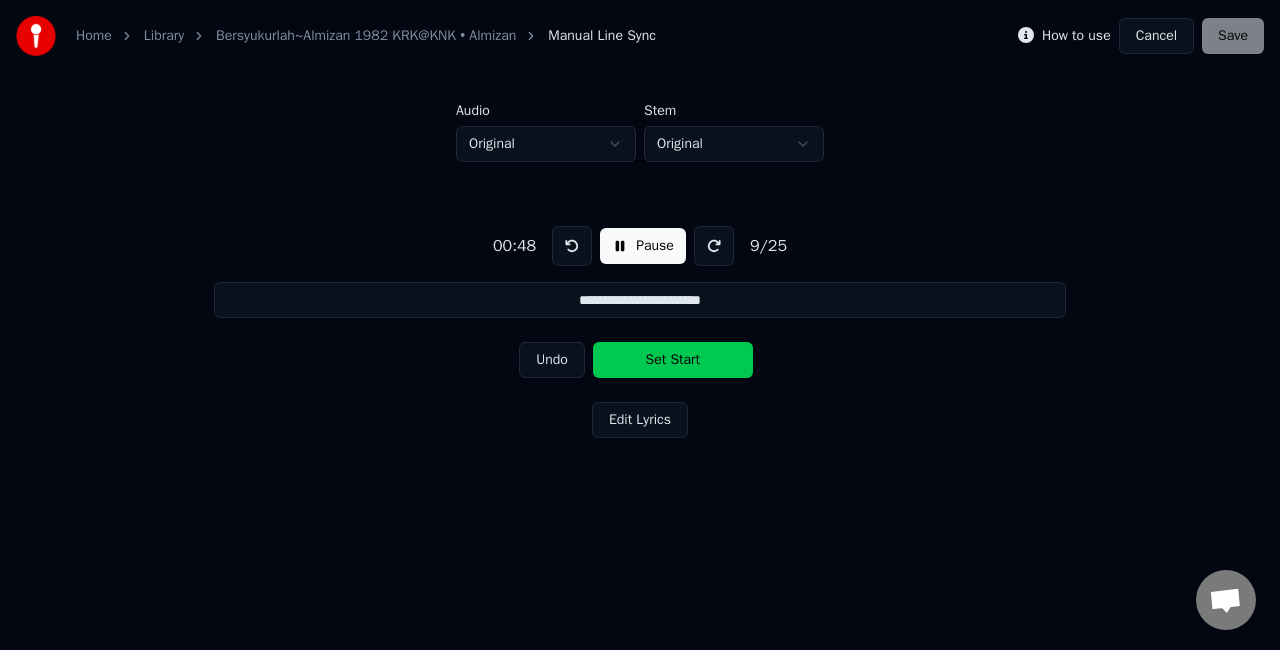 click on "Set Start" at bounding box center (673, 360) 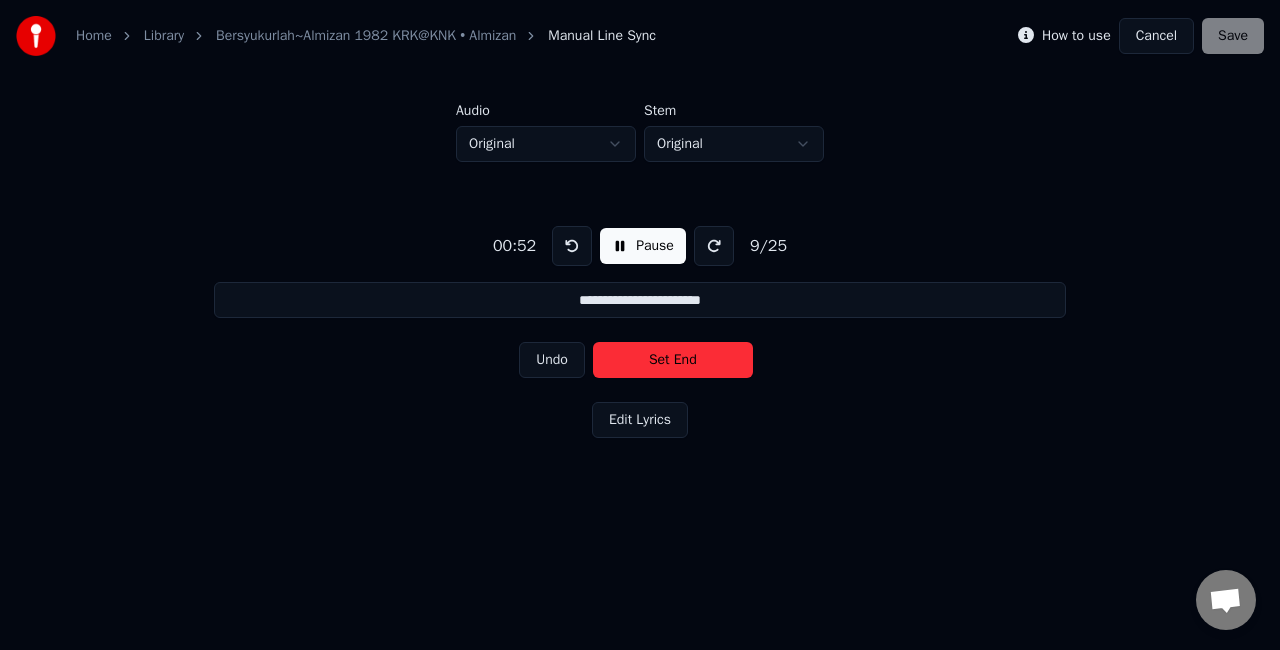 click on "Set End" at bounding box center (673, 360) 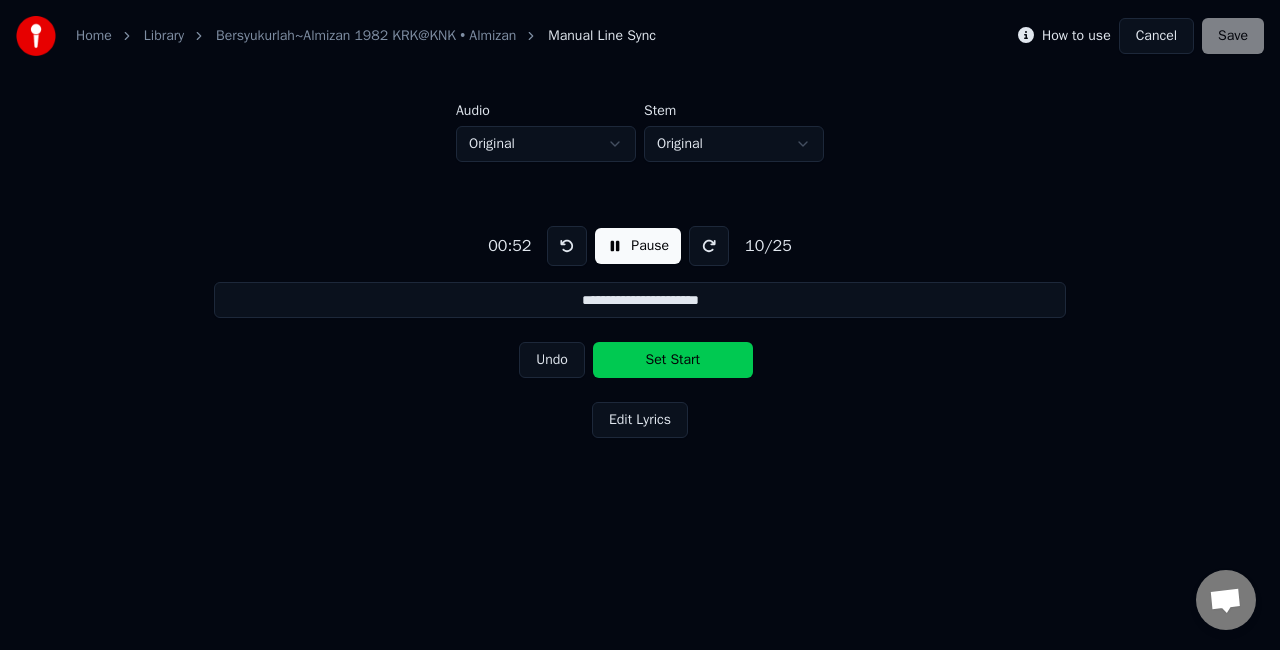 click on "Set Start" at bounding box center [673, 360] 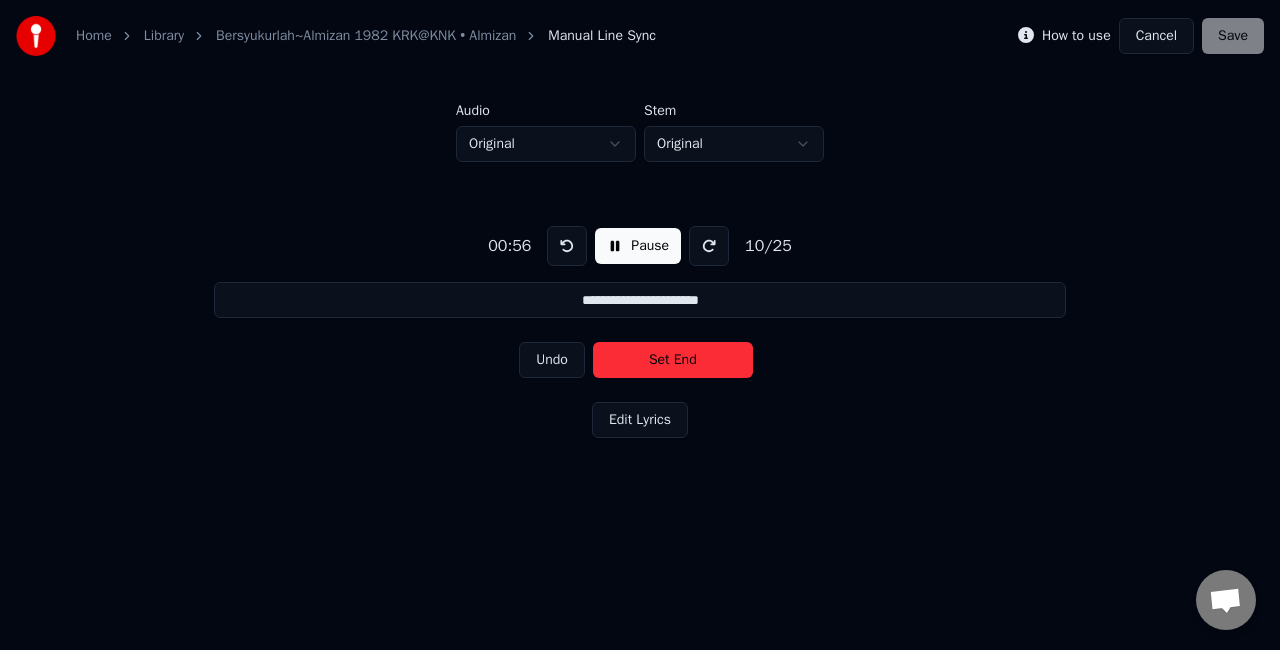click on "Set End" at bounding box center [673, 360] 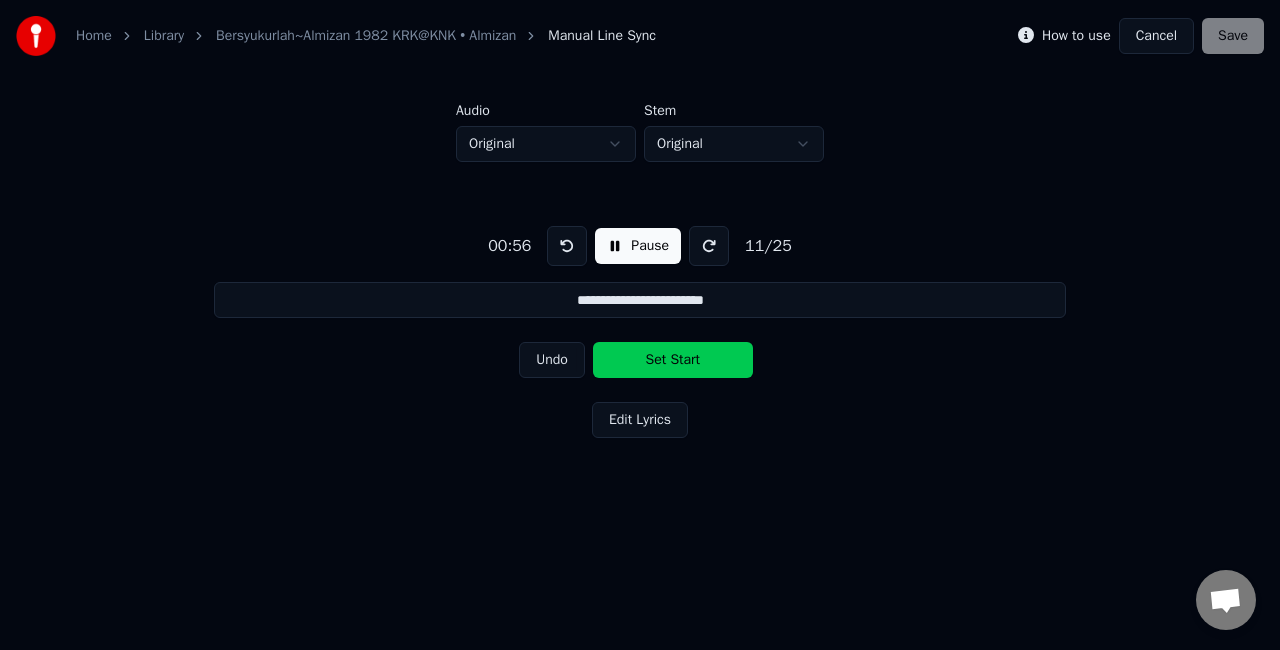 click on "Set Start" at bounding box center [673, 360] 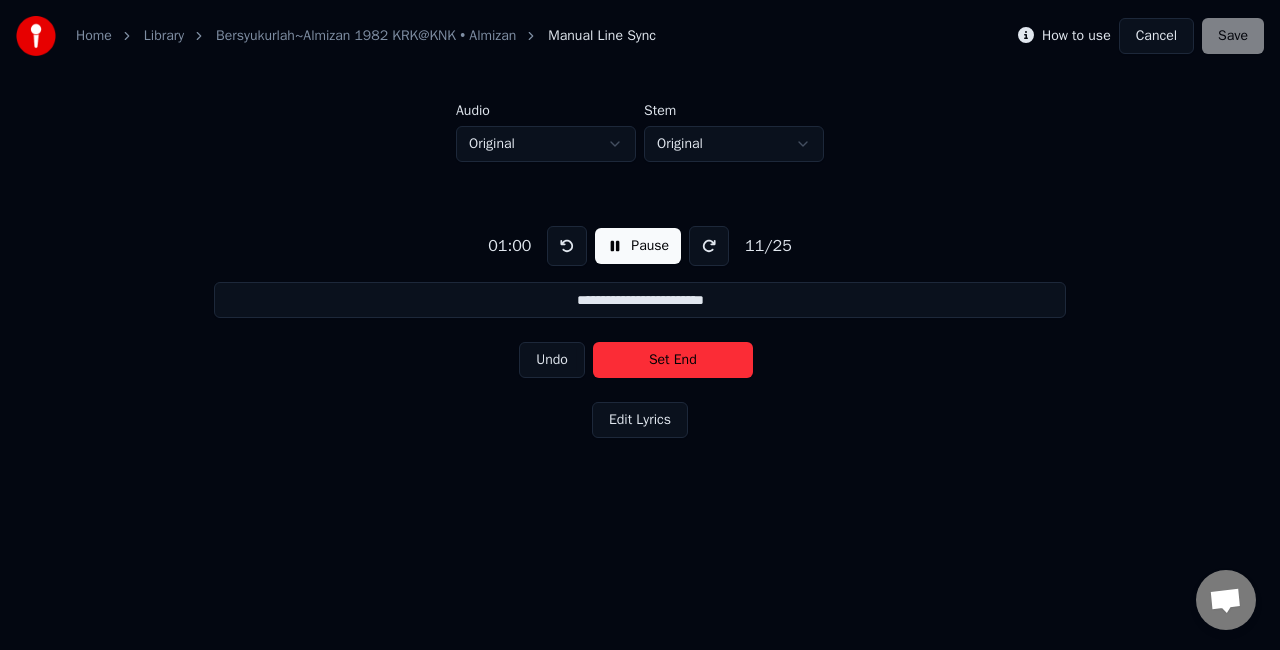 click on "Set End" at bounding box center (673, 360) 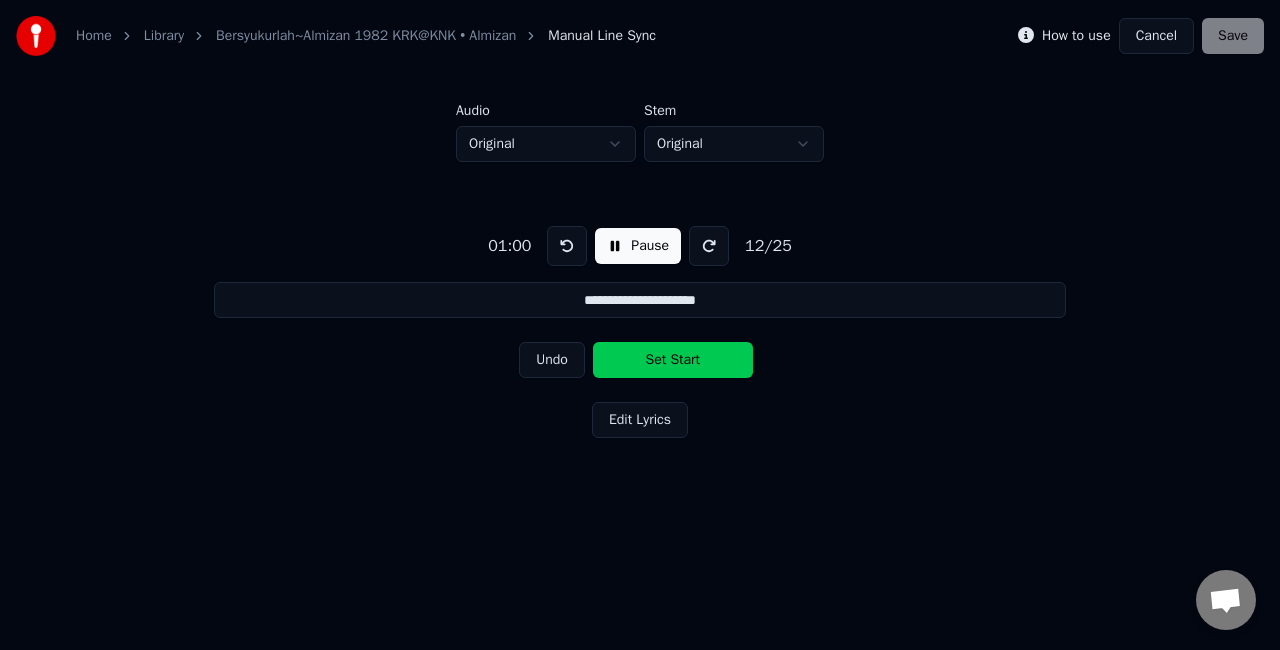 click on "Set Start" at bounding box center (673, 360) 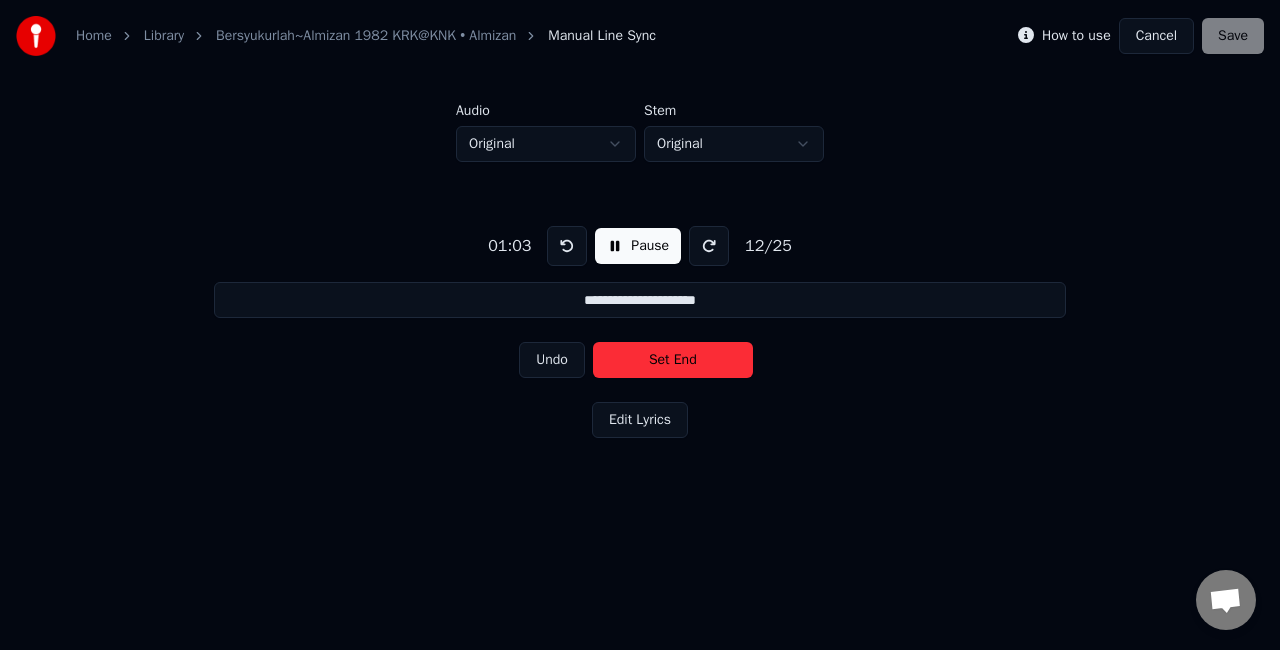 click on "Set End" at bounding box center [673, 360] 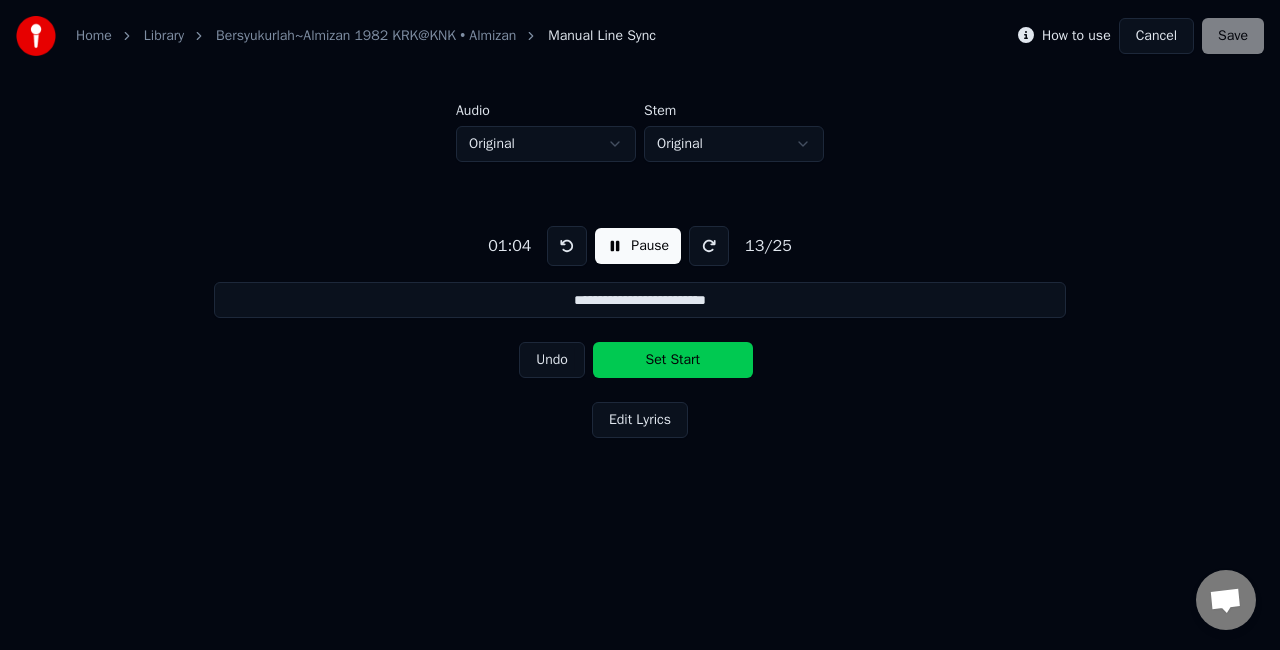 click on "Set Start" at bounding box center [673, 360] 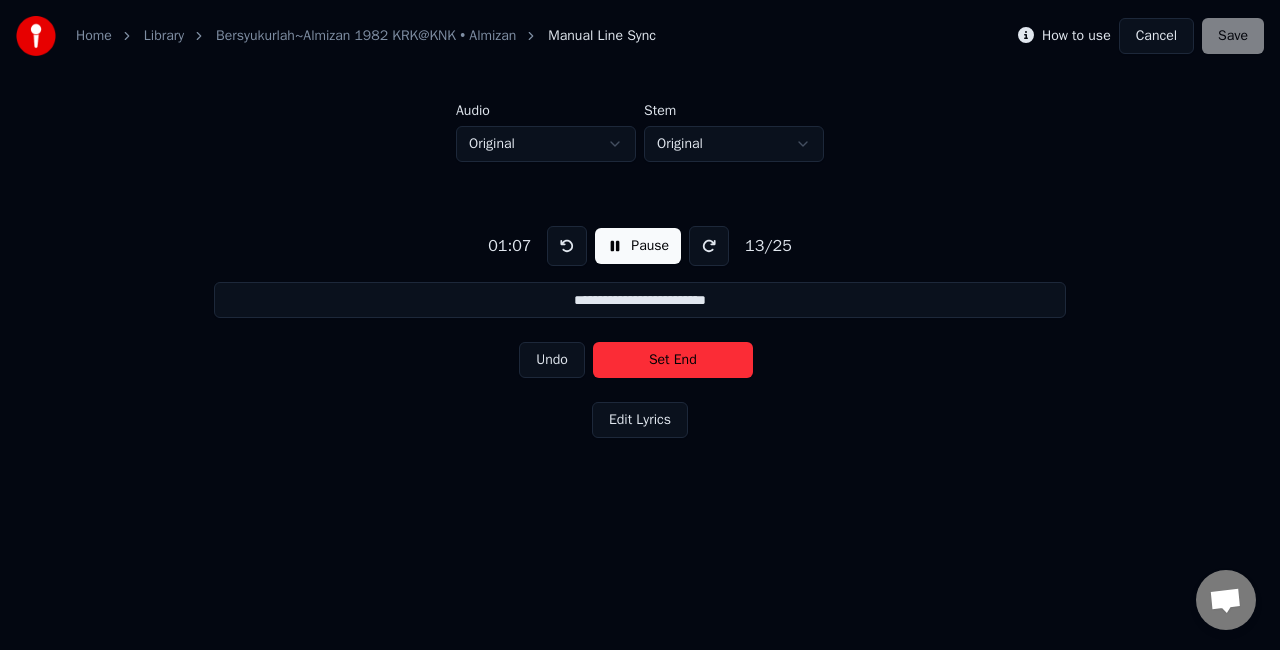 click on "Set End" at bounding box center [673, 360] 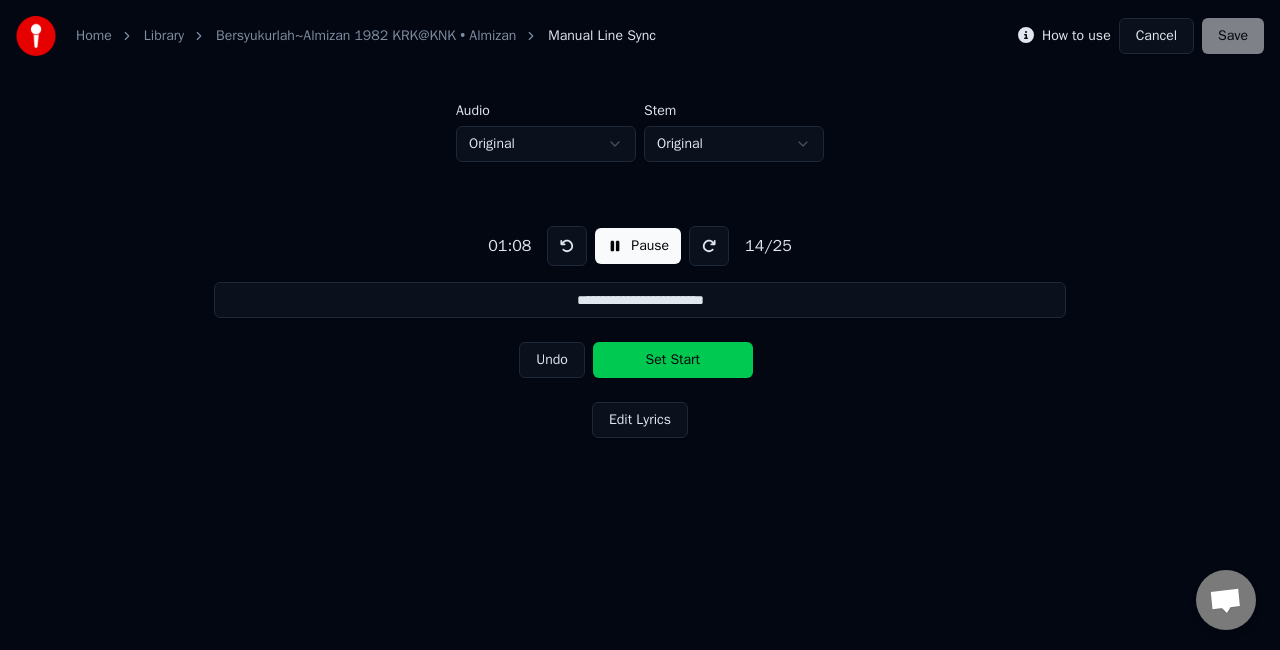 click on "Set Start" at bounding box center [673, 360] 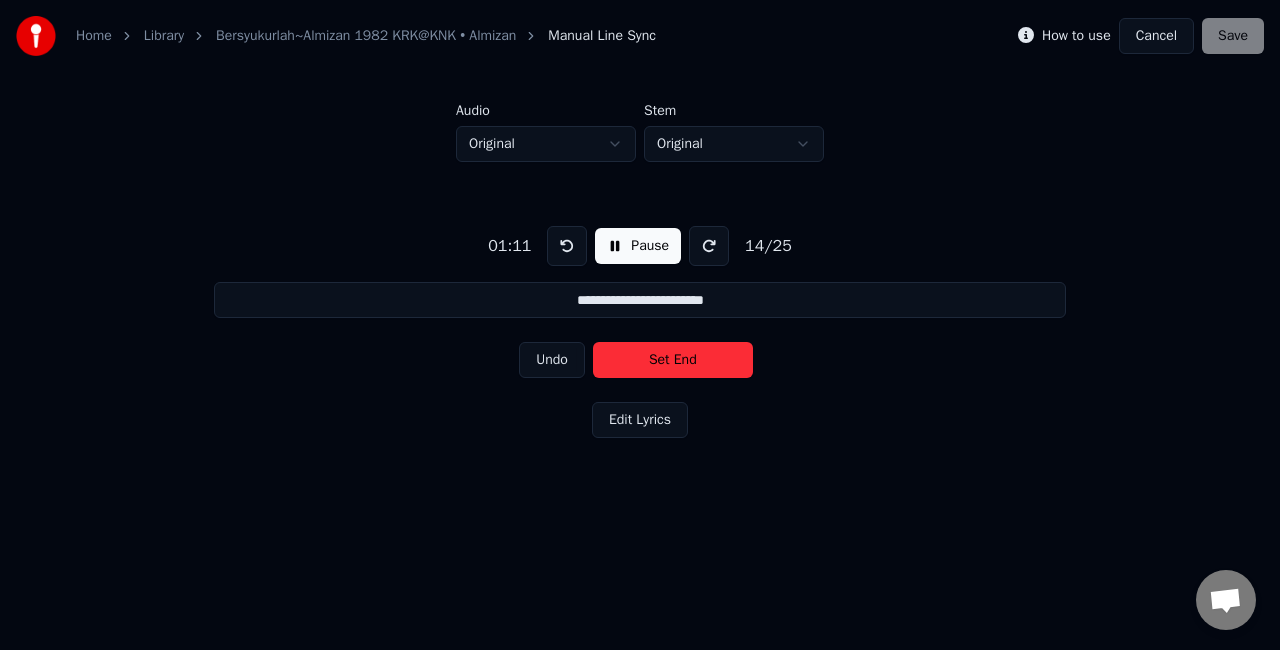 click on "Set End" at bounding box center (673, 360) 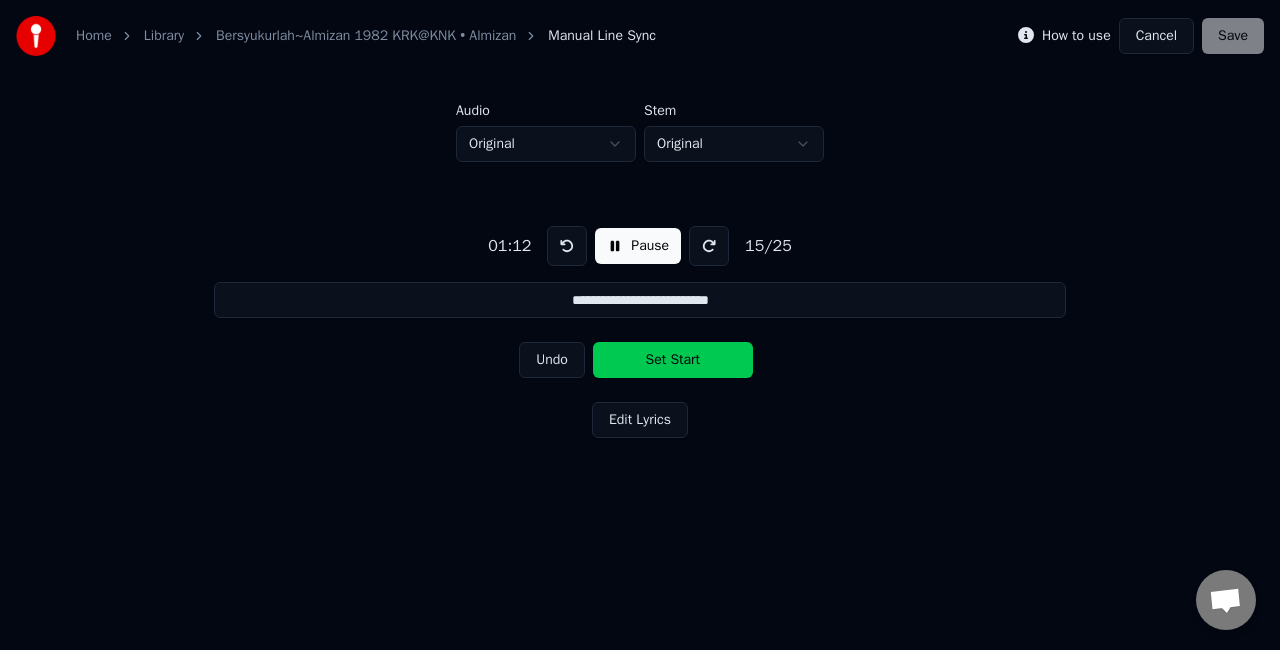 click on "Set Start" at bounding box center (673, 360) 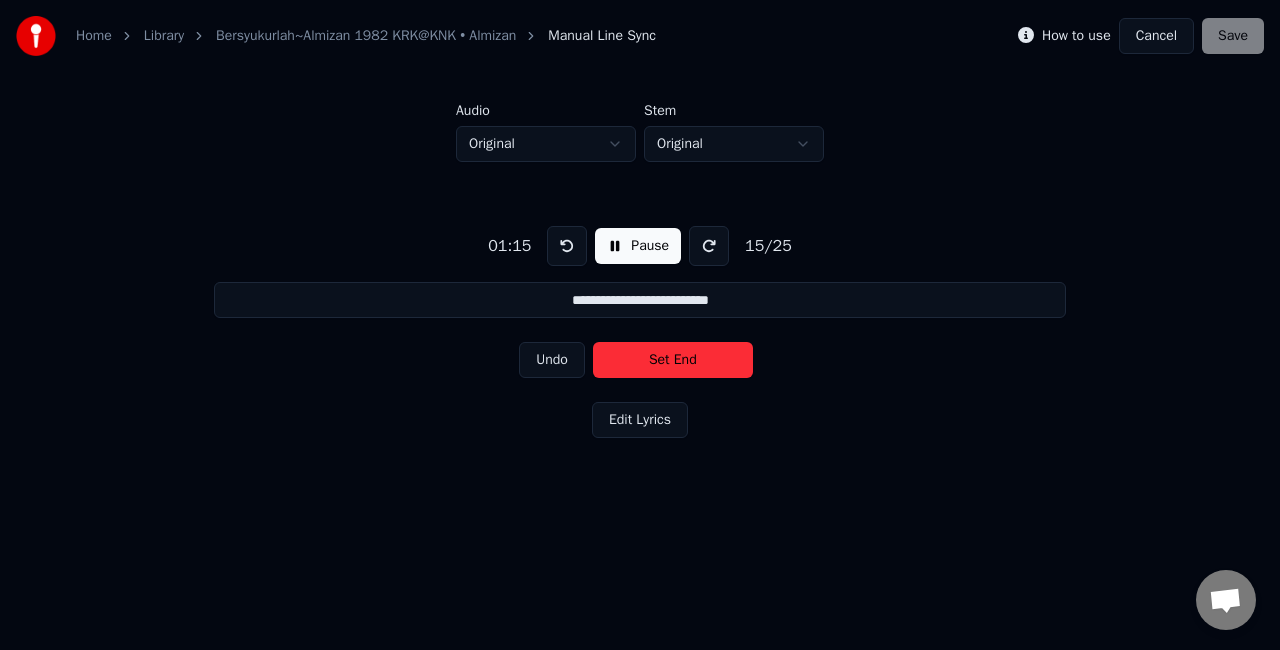 click on "Set End" at bounding box center [673, 360] 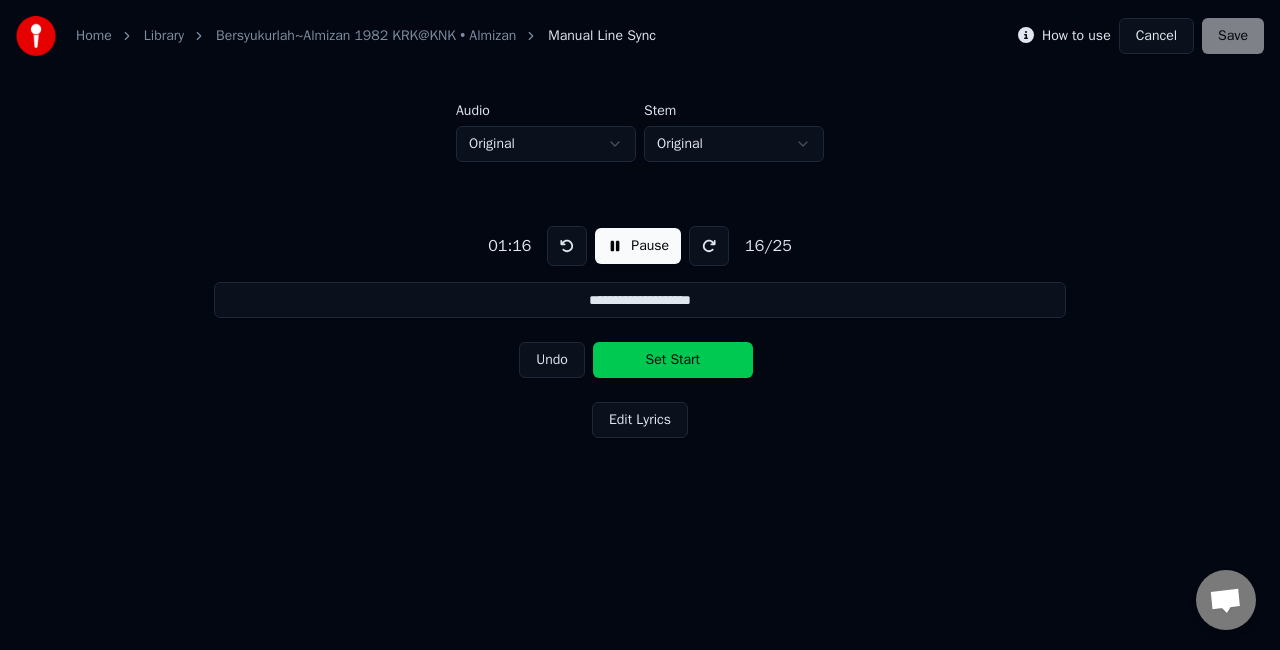 click on "Set Start" at bounding box center [673, 360] 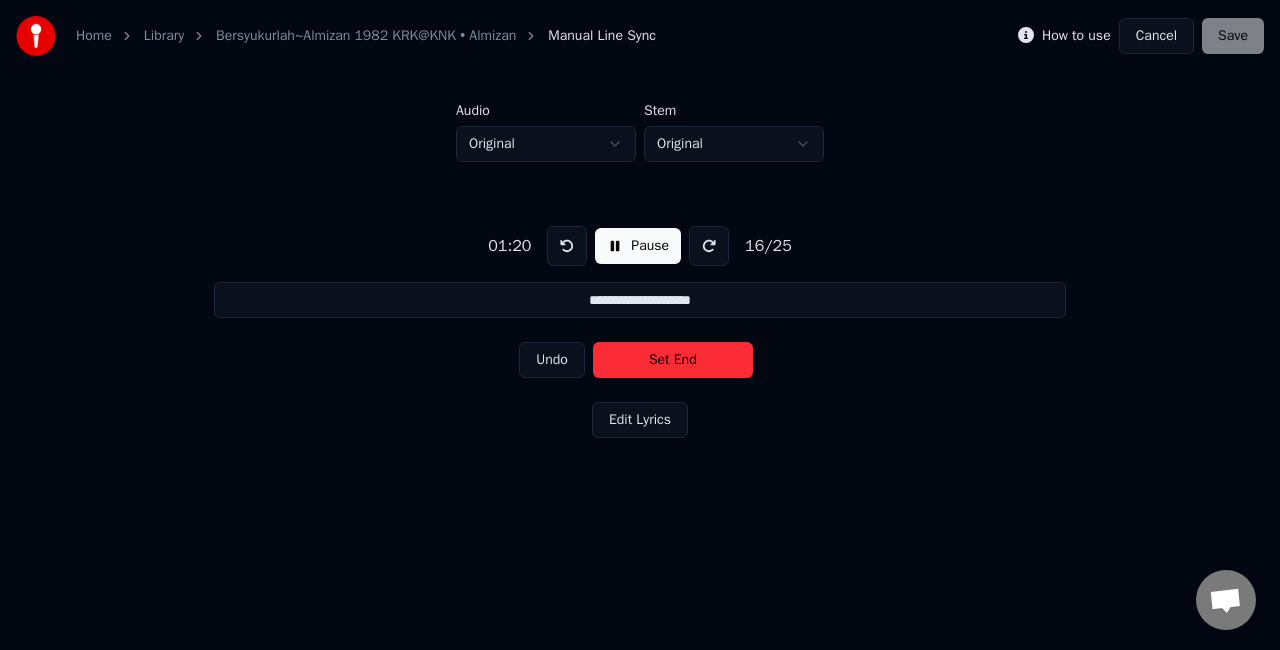 click on "Set End" at bounding box center (673, 360) 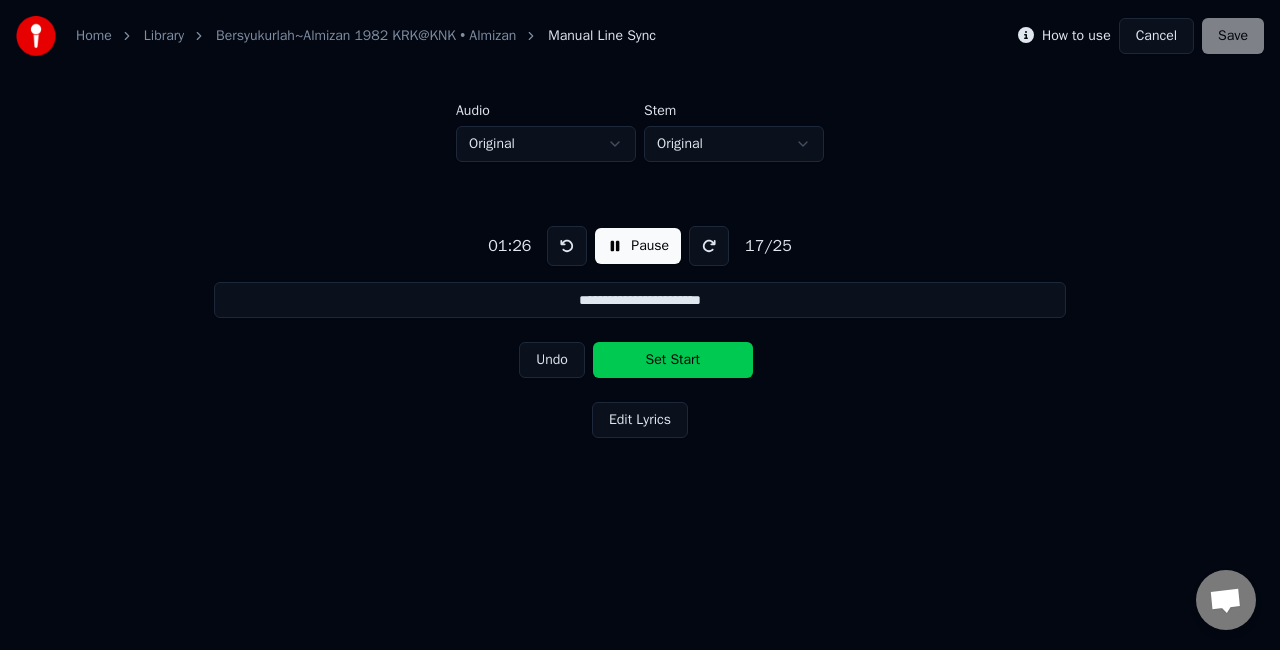 click on "Set Start" at bounding box center [673, 360] 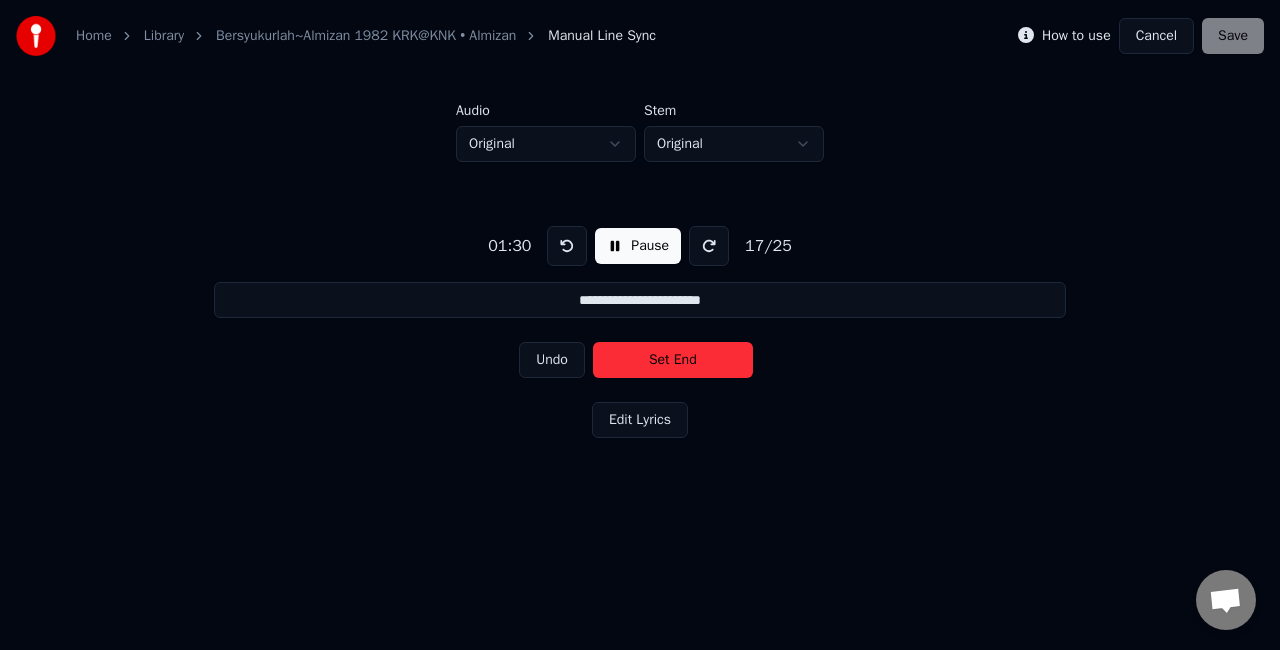 click on "Set End" at bounding box center (673, 360) 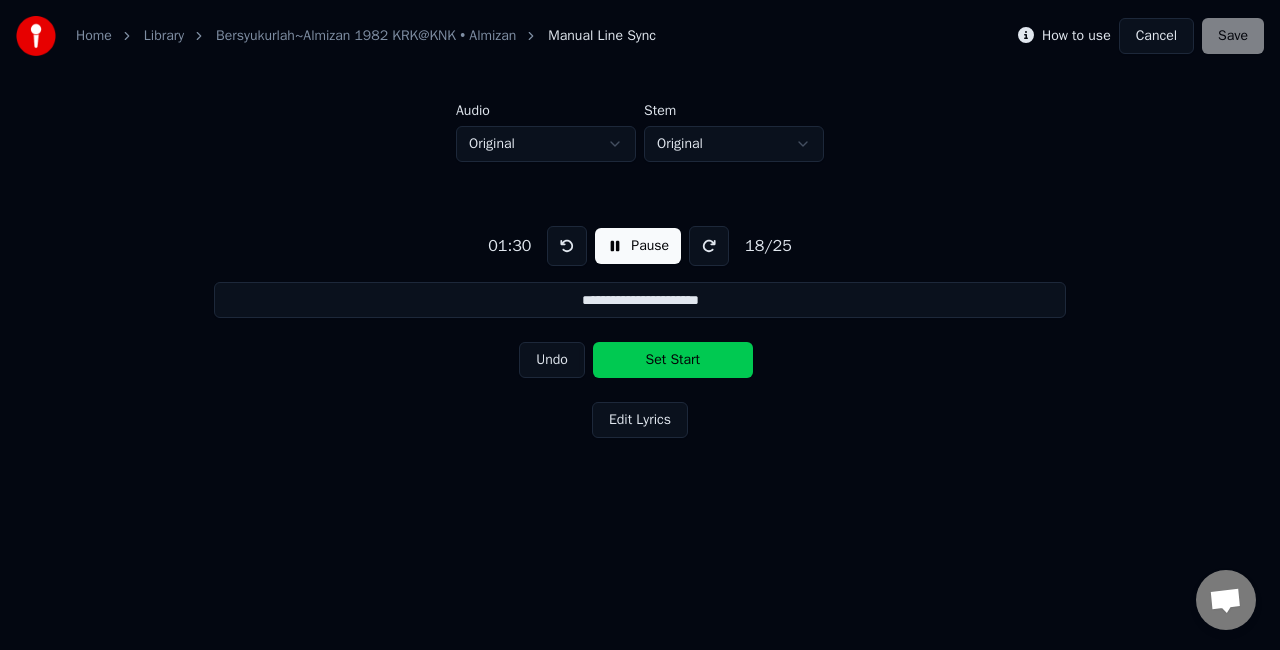 click on "Set Start" at bounding box center [673, 360] 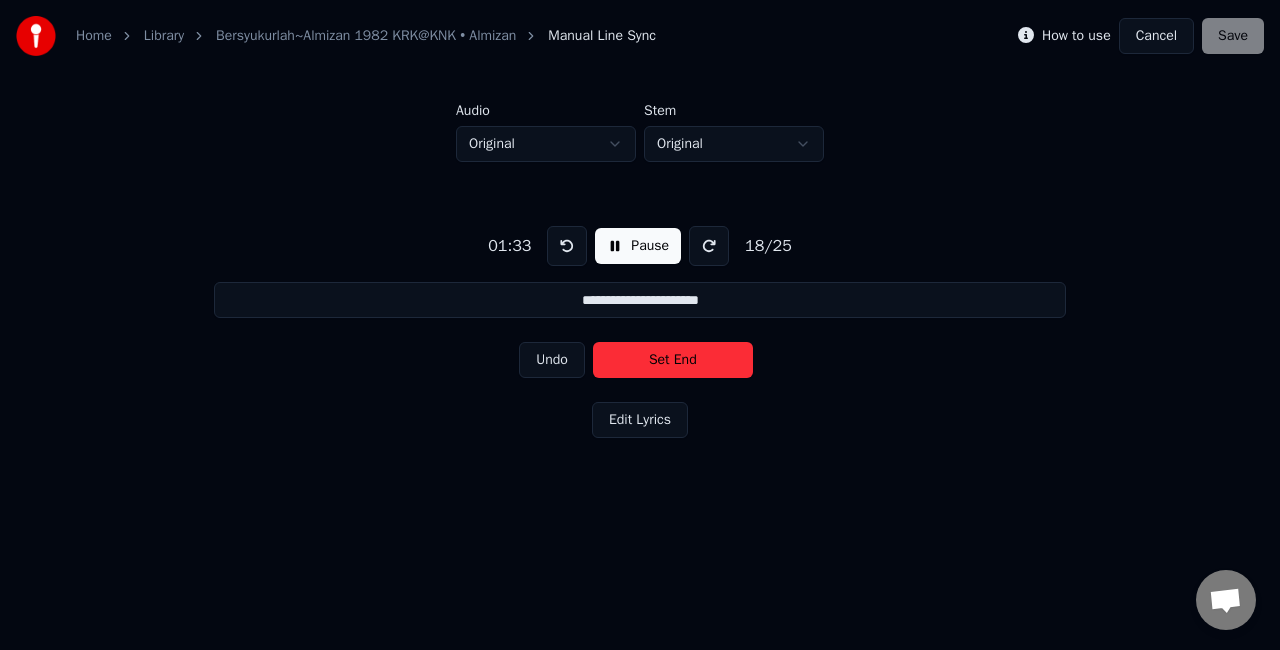 click on "Set End" at bounding box center [673, 360] 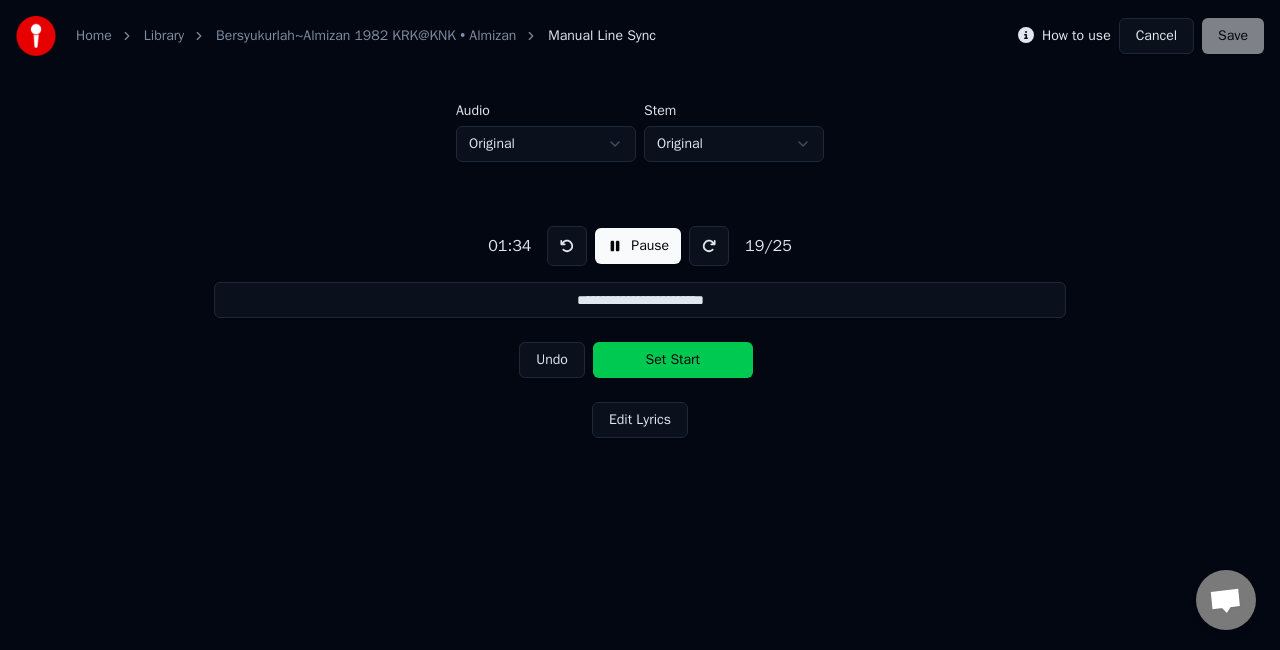 click on "Set Start" at bounding box center [673, 360] 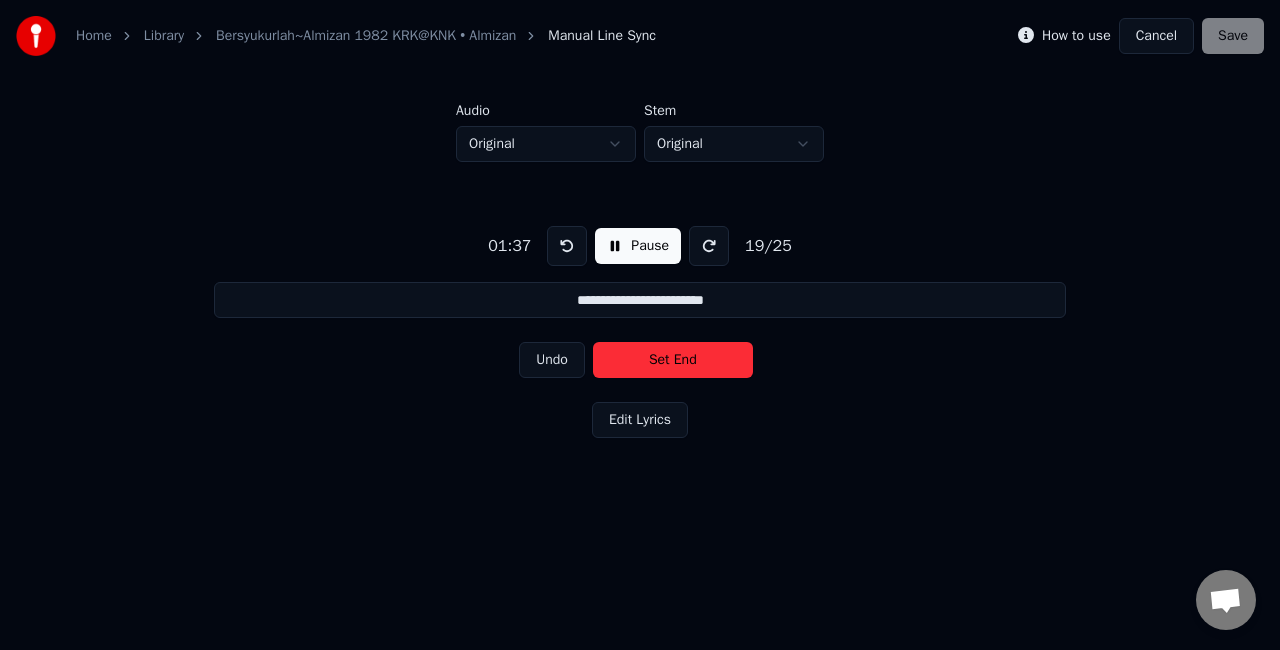 click on "Set End" at bounding box center [673, 360] 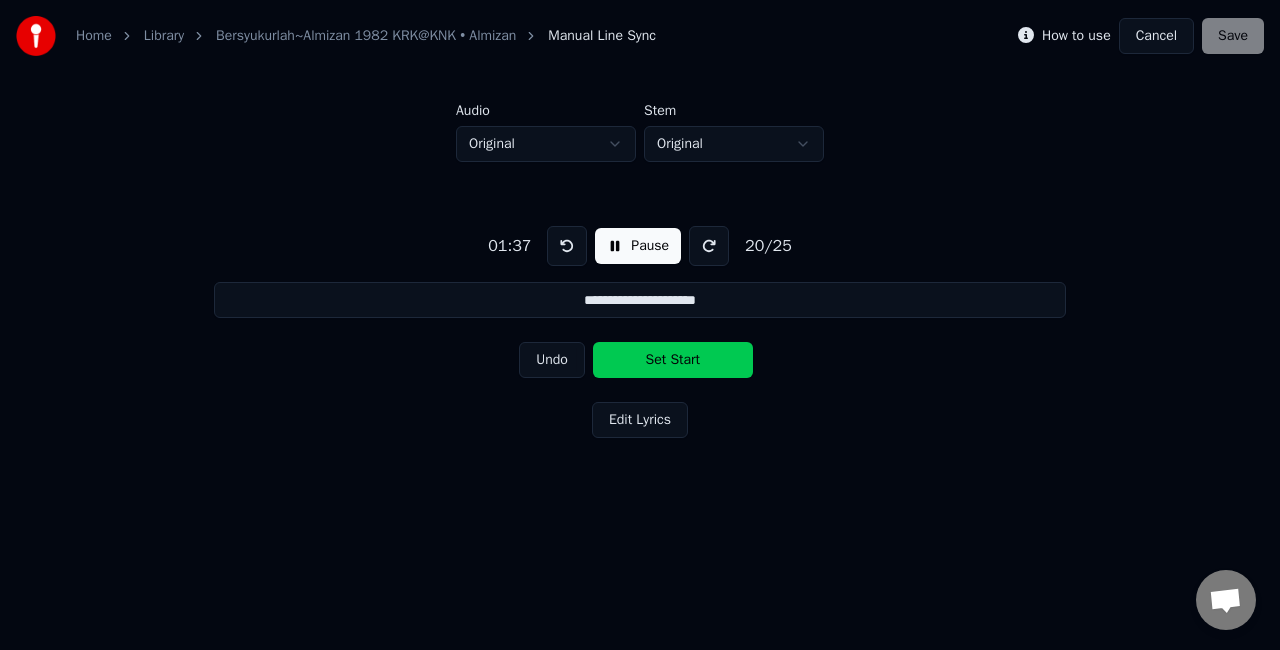 click on "Set Start" at bounding box center [673, 360] 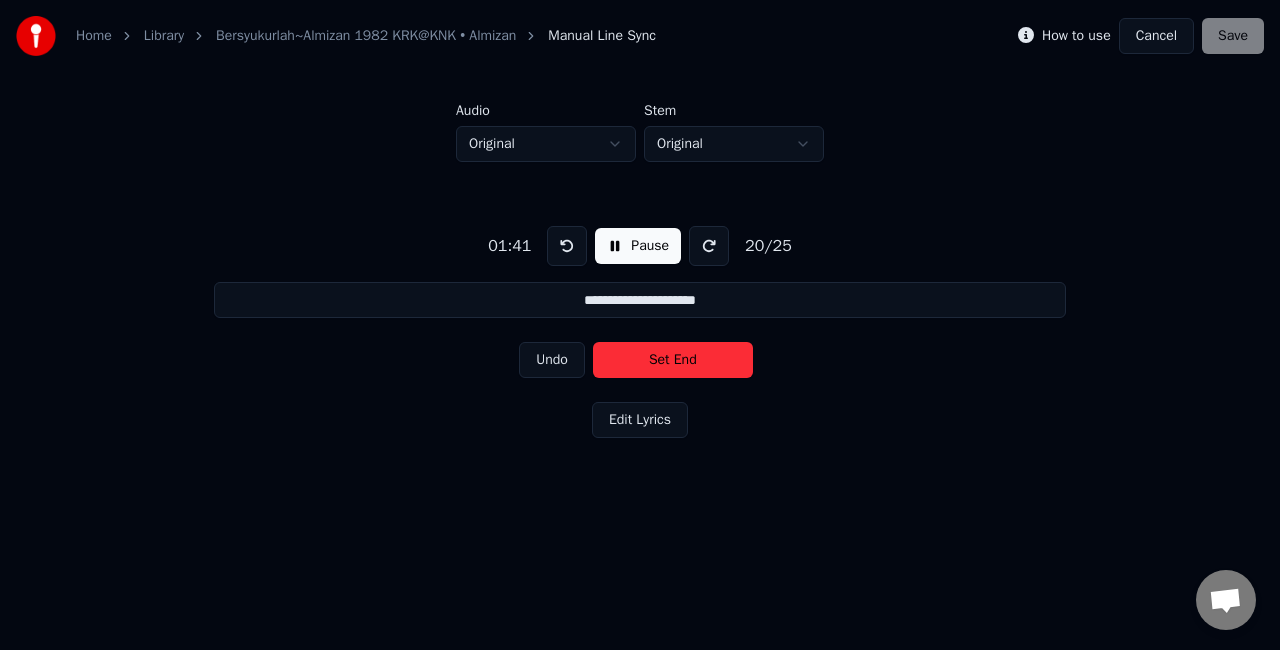 click on "Set End" at bounding box center (673, 360) 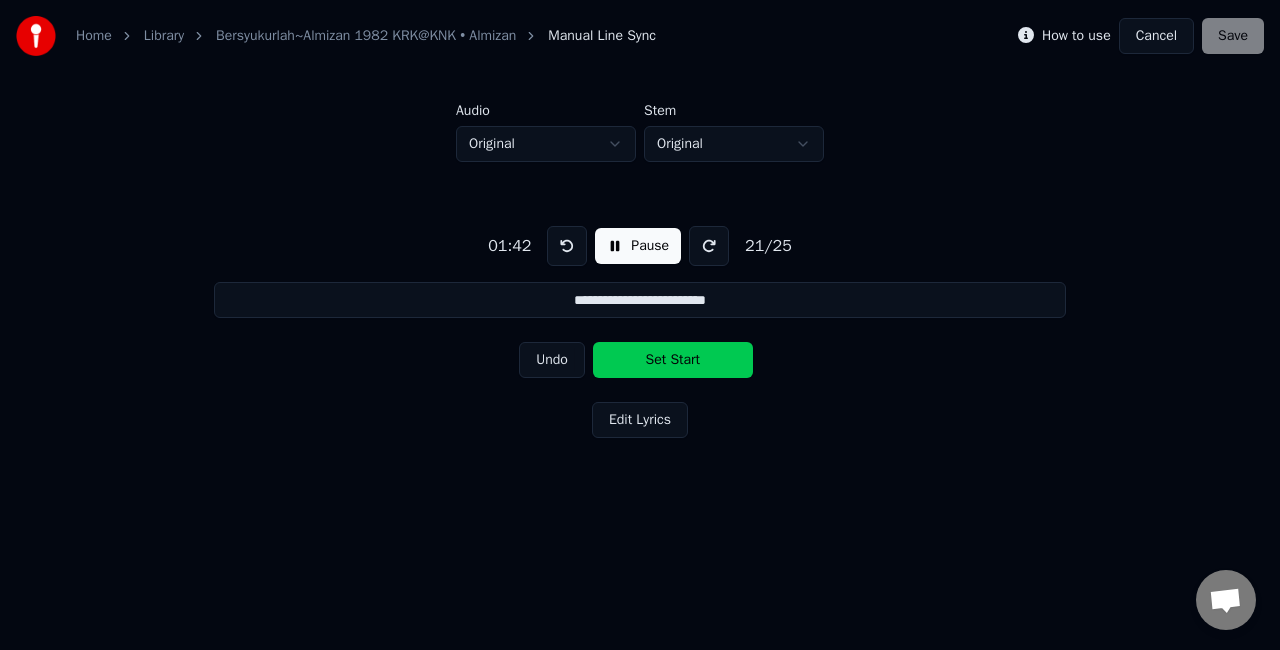 click on "Set Start" at bounding box center [673, 360] 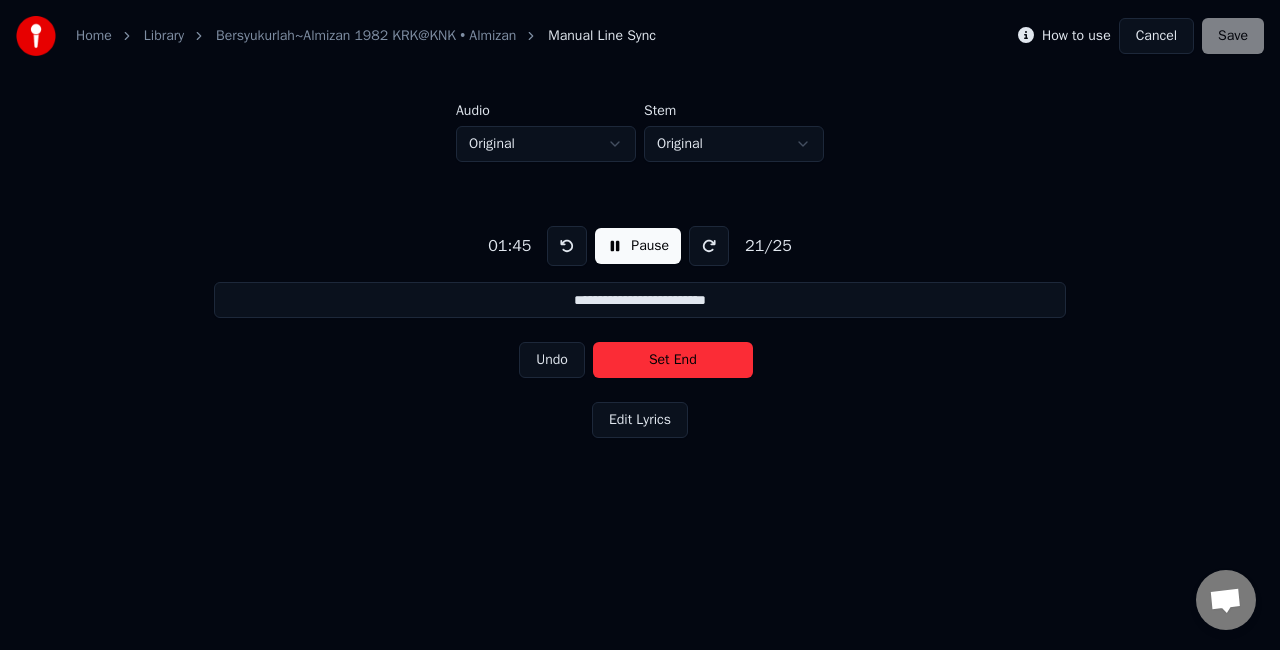 click on "Set End" at bounding box center (673, 360) 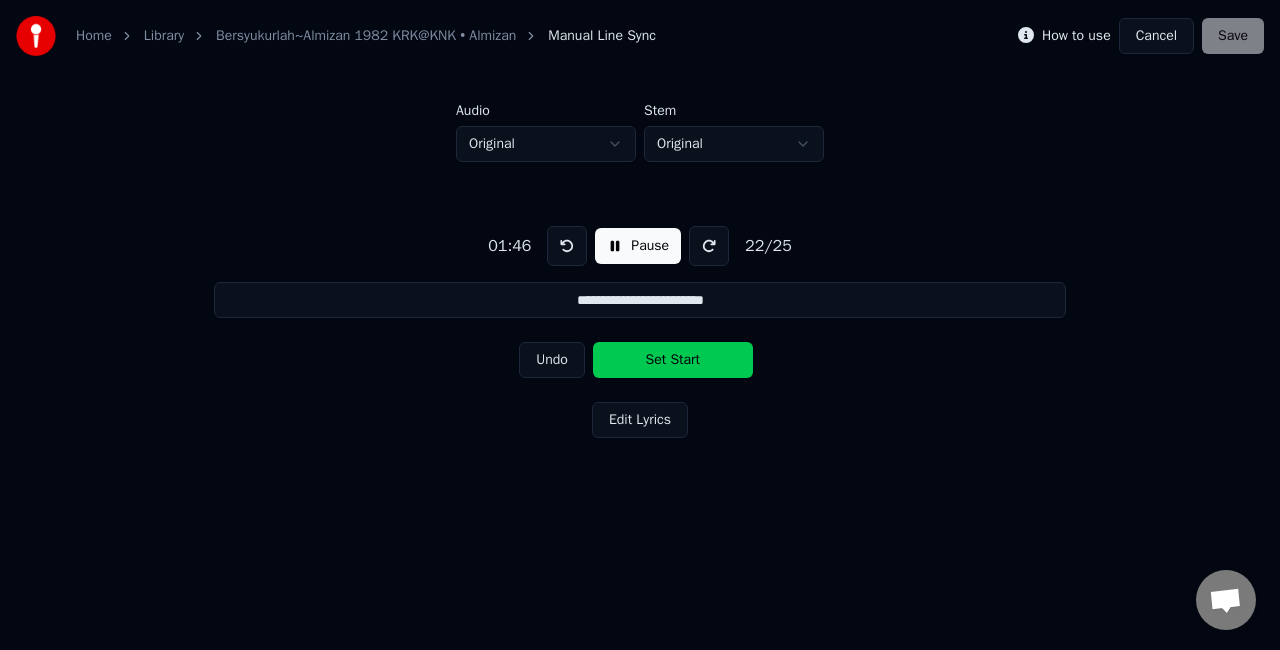 click on "Set Start" at bounding box center [673, 360] 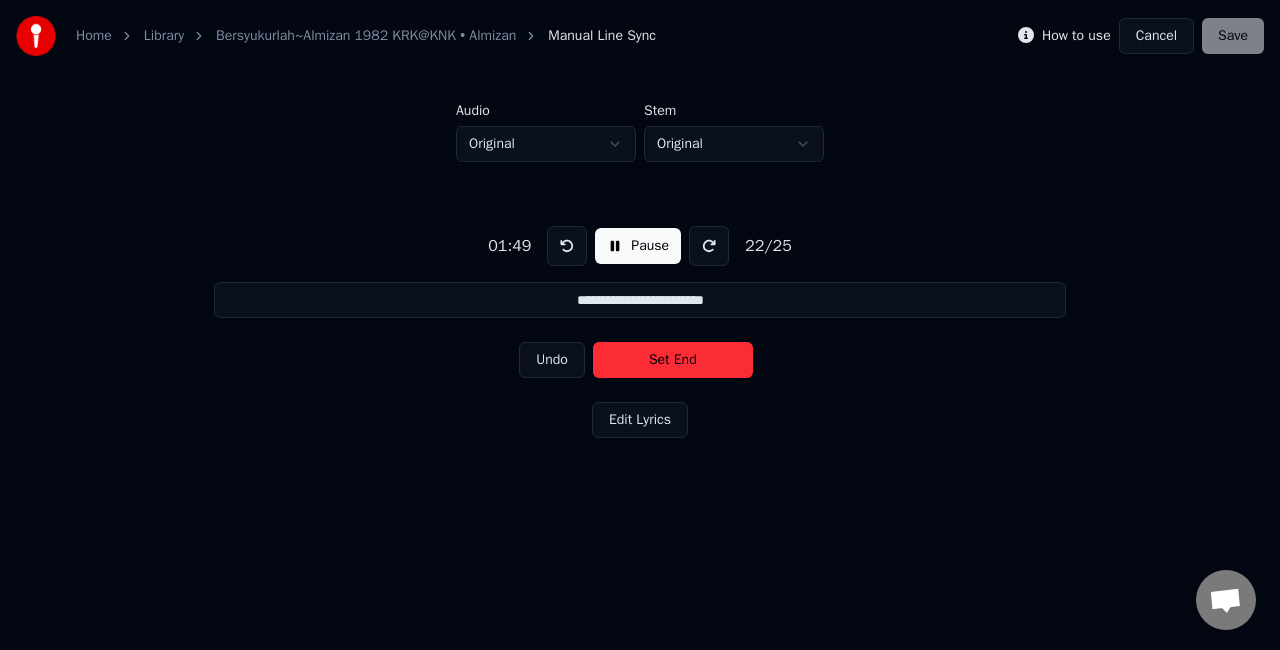 click on "Set End" at bounding box center (673, 360) 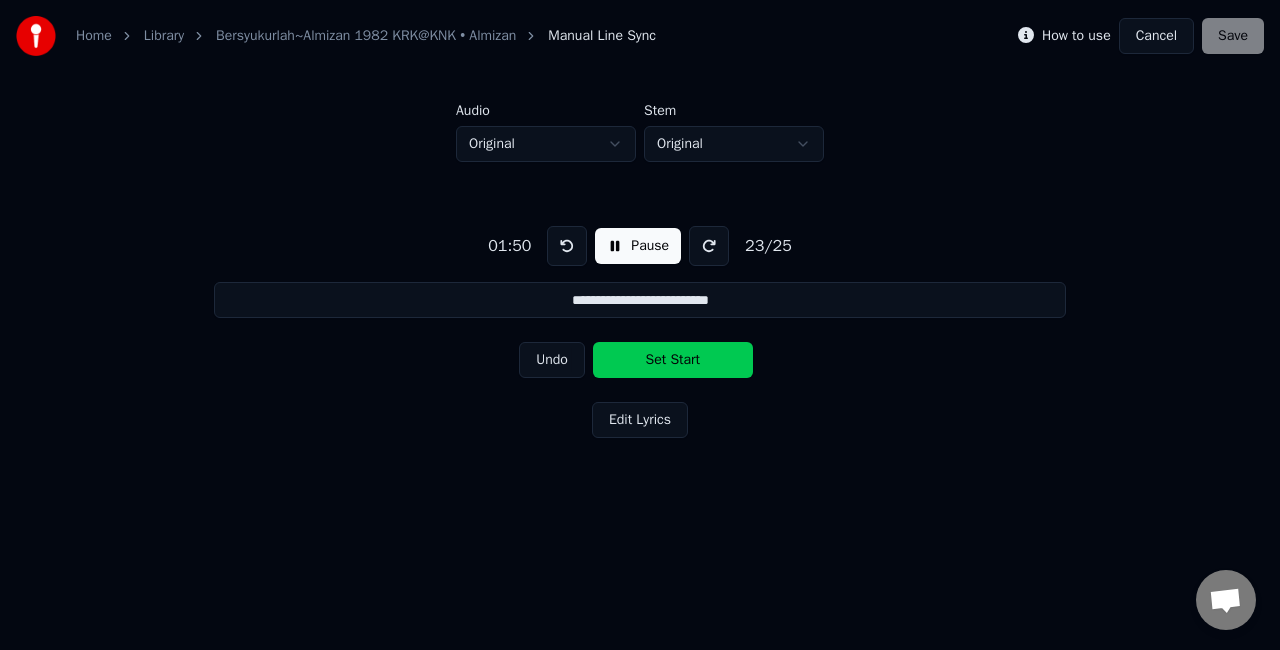 click on "Set Start" at bounding box center (673, 360) 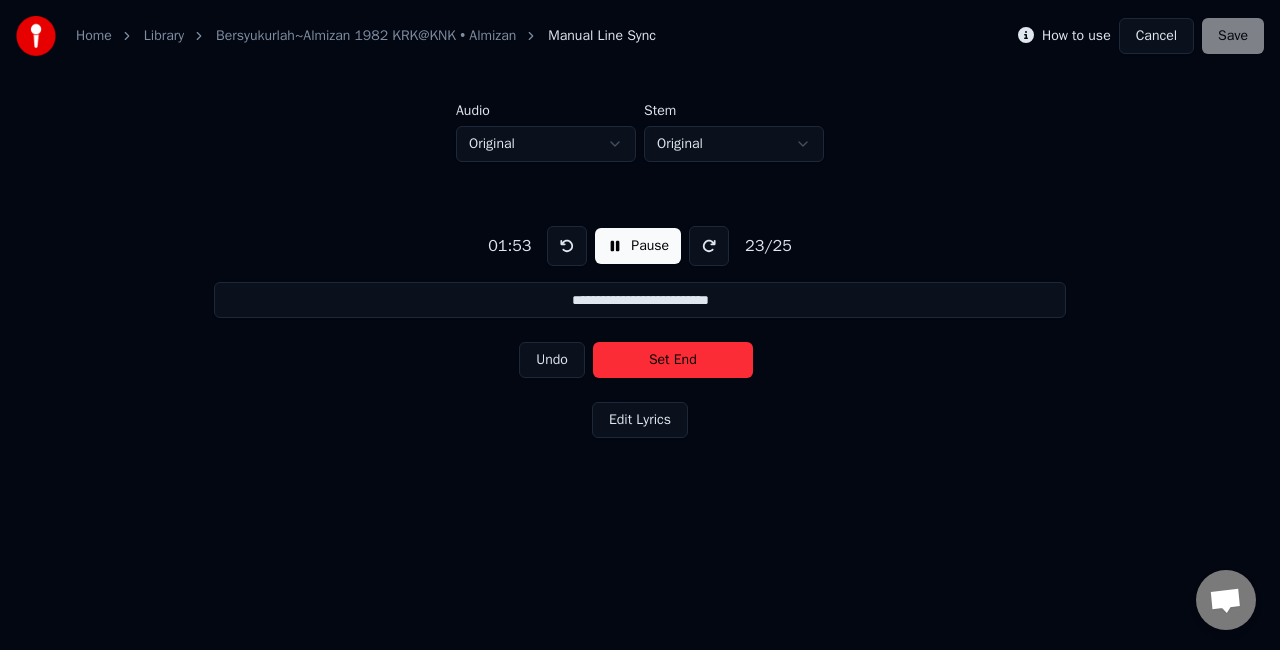 click on "Set End" at bounding box center [673, 360] 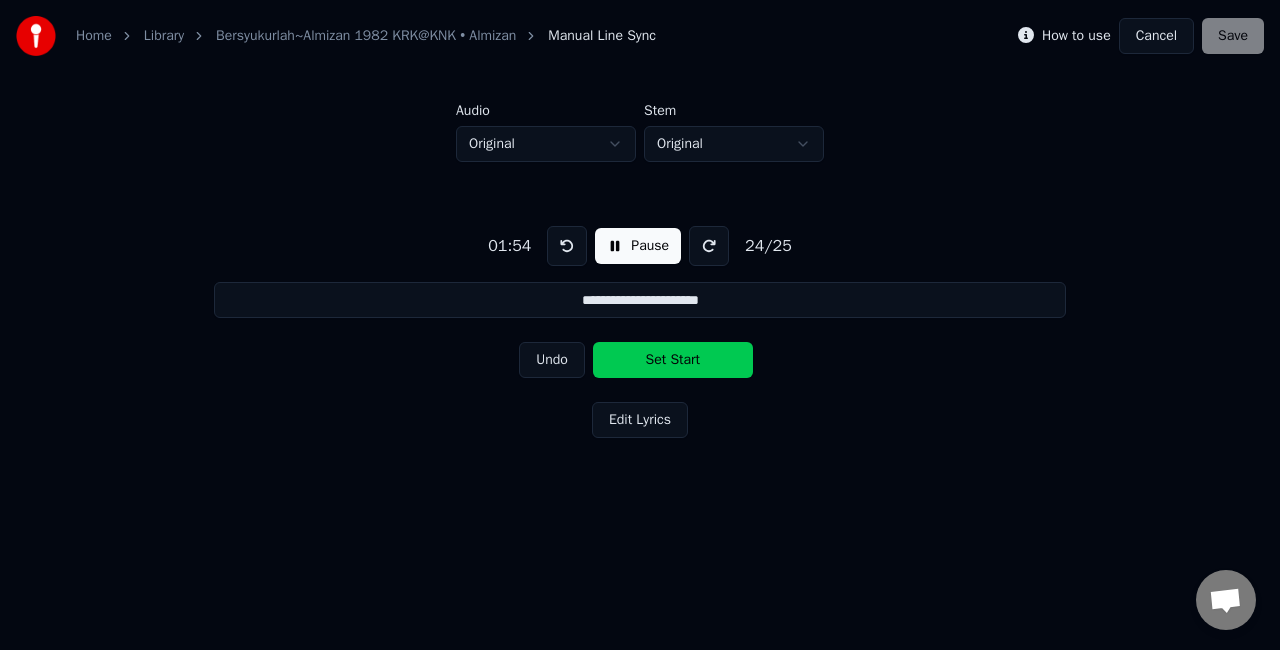 click on "Set Start" at bounding box center (673, 360) 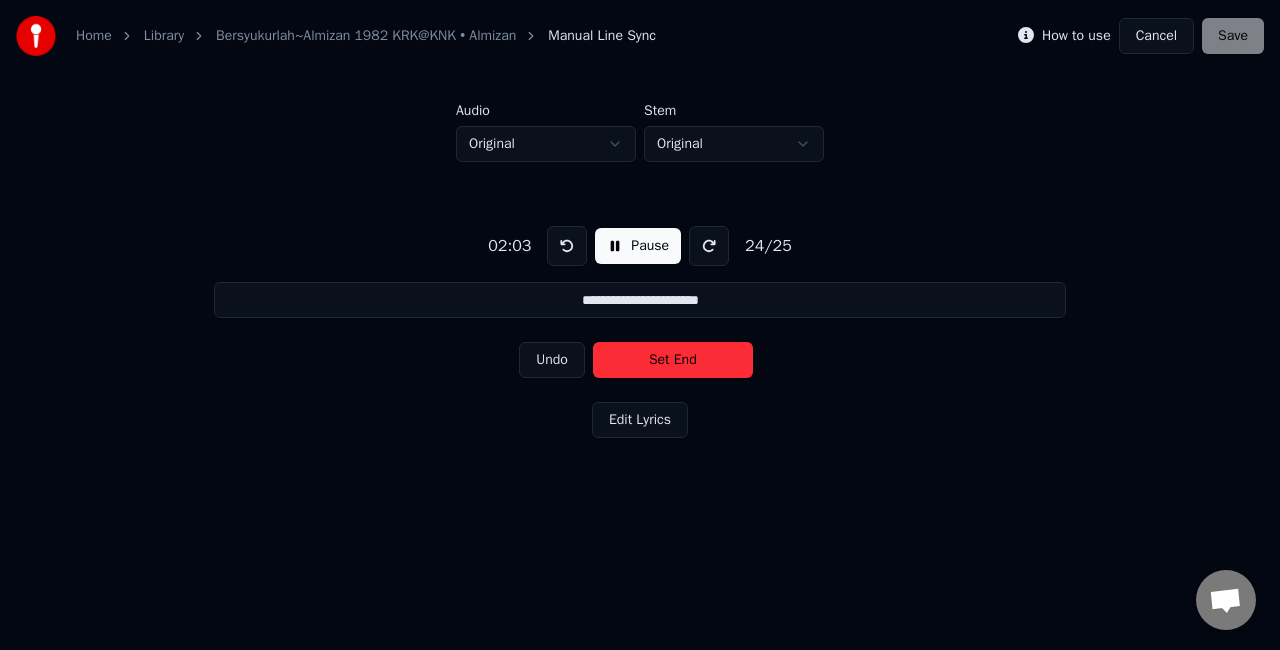 click on "Set End" at bounding box center [673, 360] 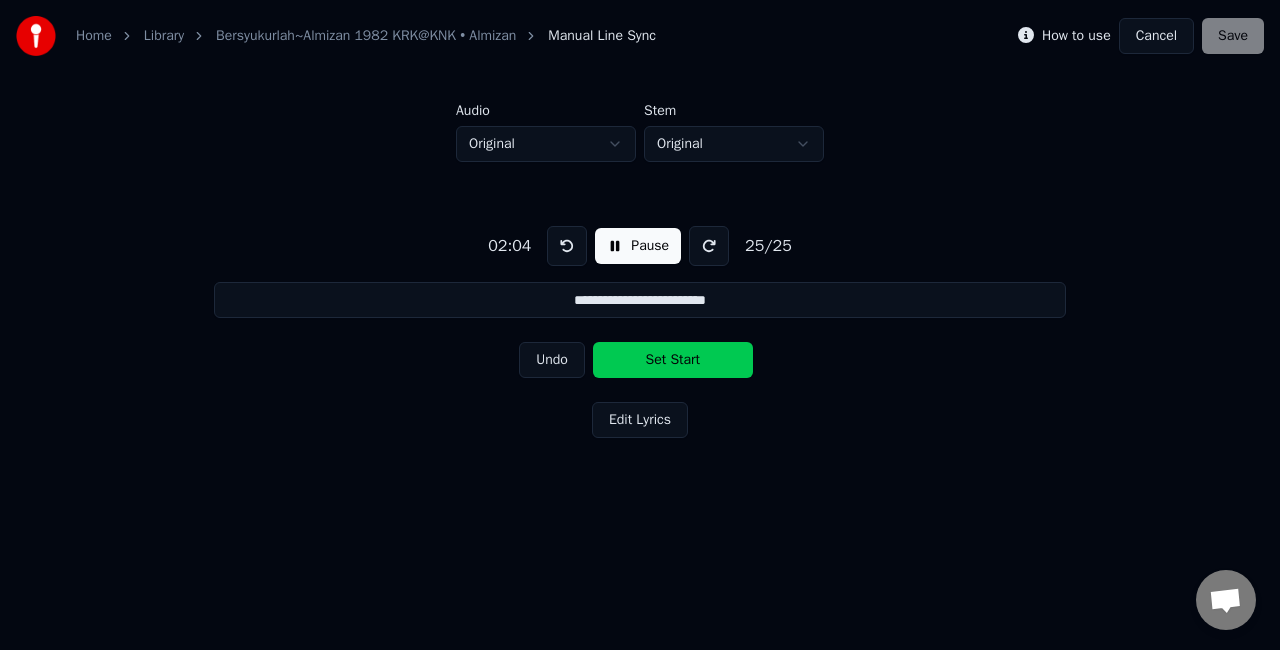 click on "Set Start" at bounding box center [673, 360] 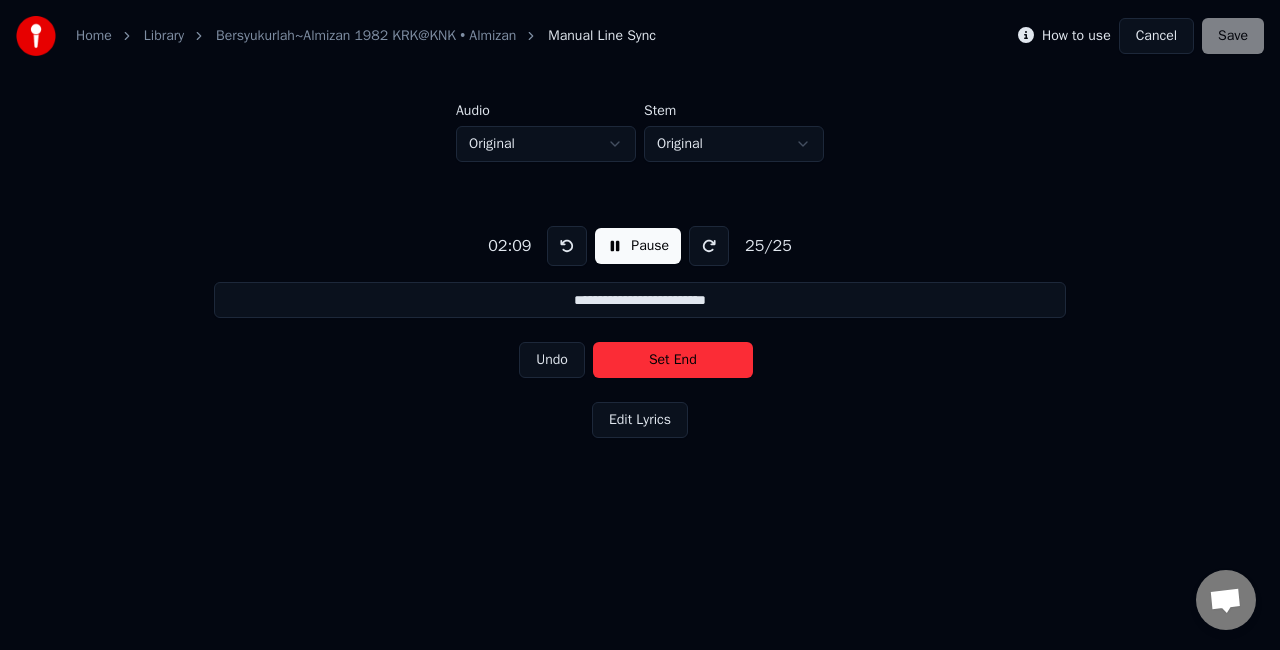 click on "Set End" at bounding box center [673, 360] 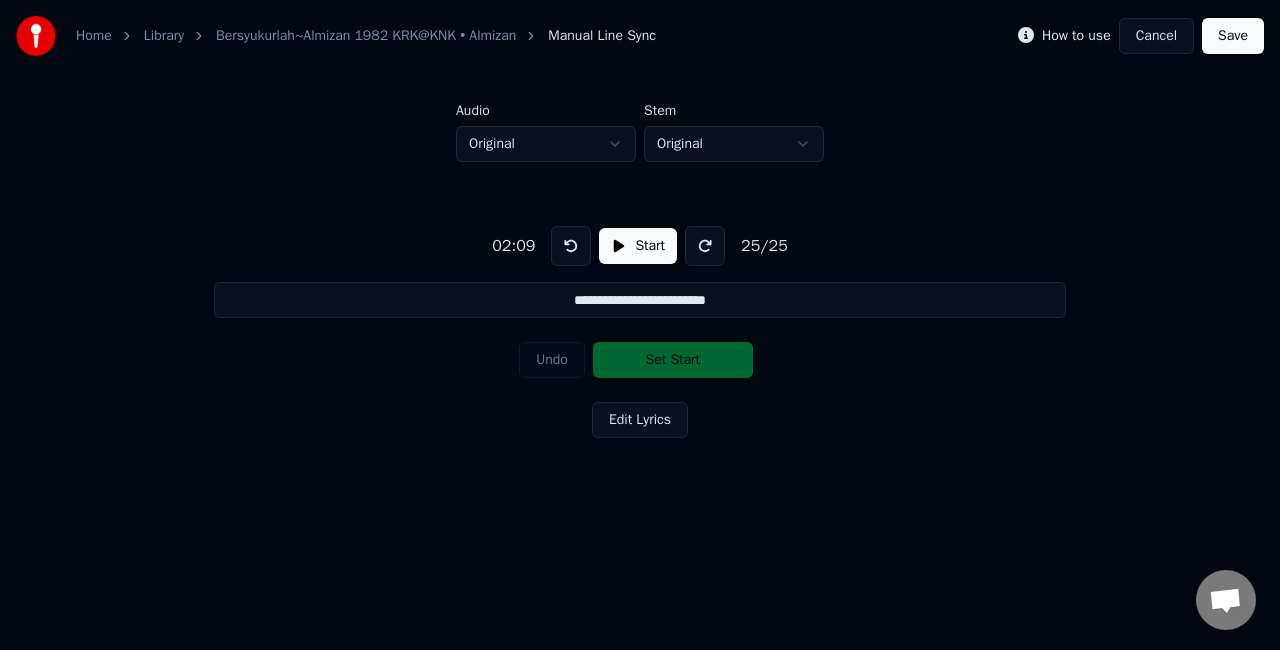 click on "Save" at bounding box center [1233, 36] 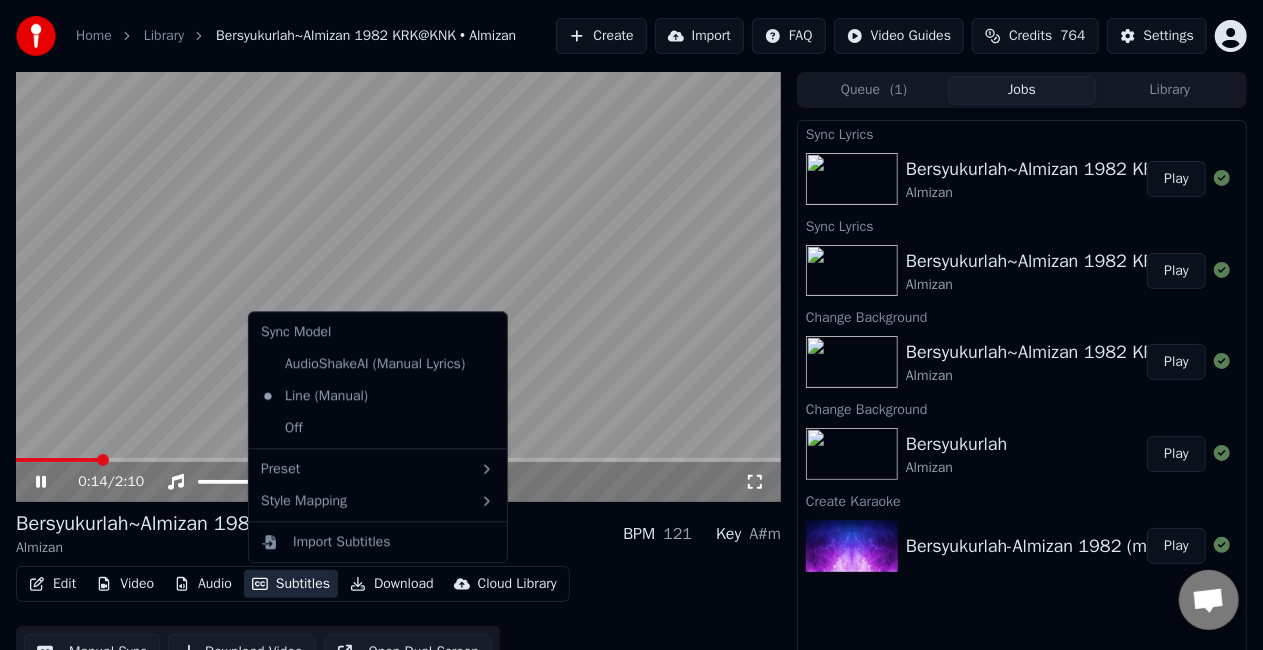 click on "Subtitles" at bounding box center (291, 584) 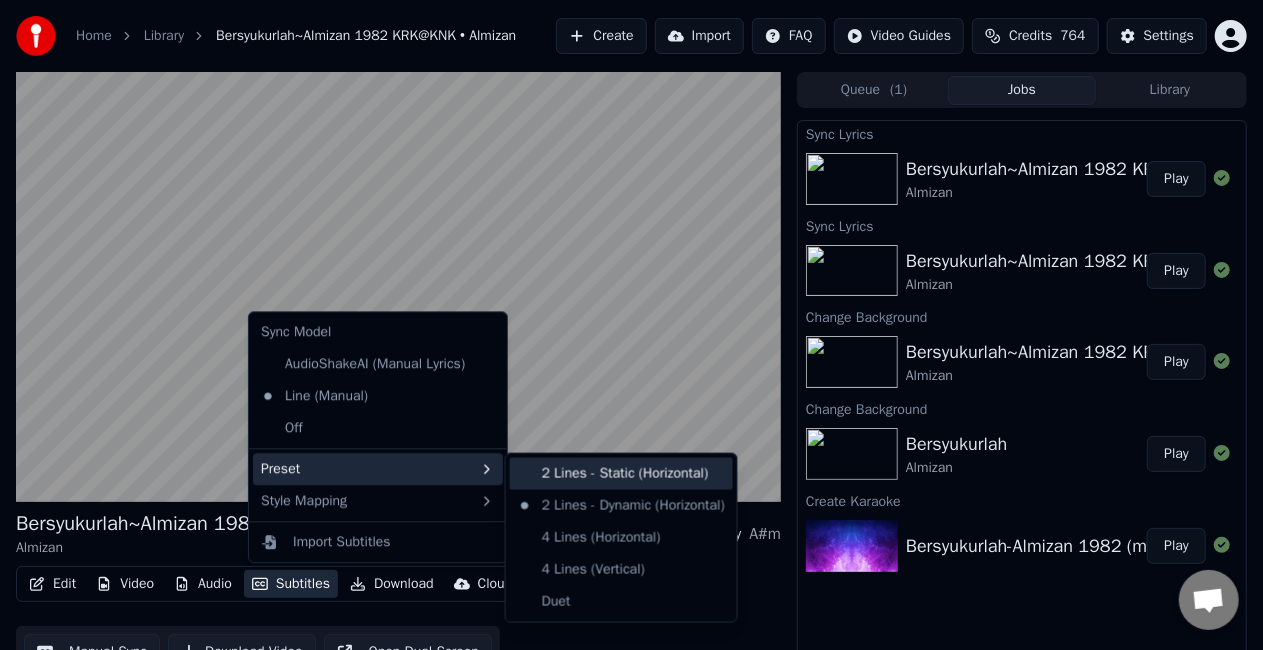 click on "2 Lines - Static (Horizontal)" at bounding box center (621, 474) 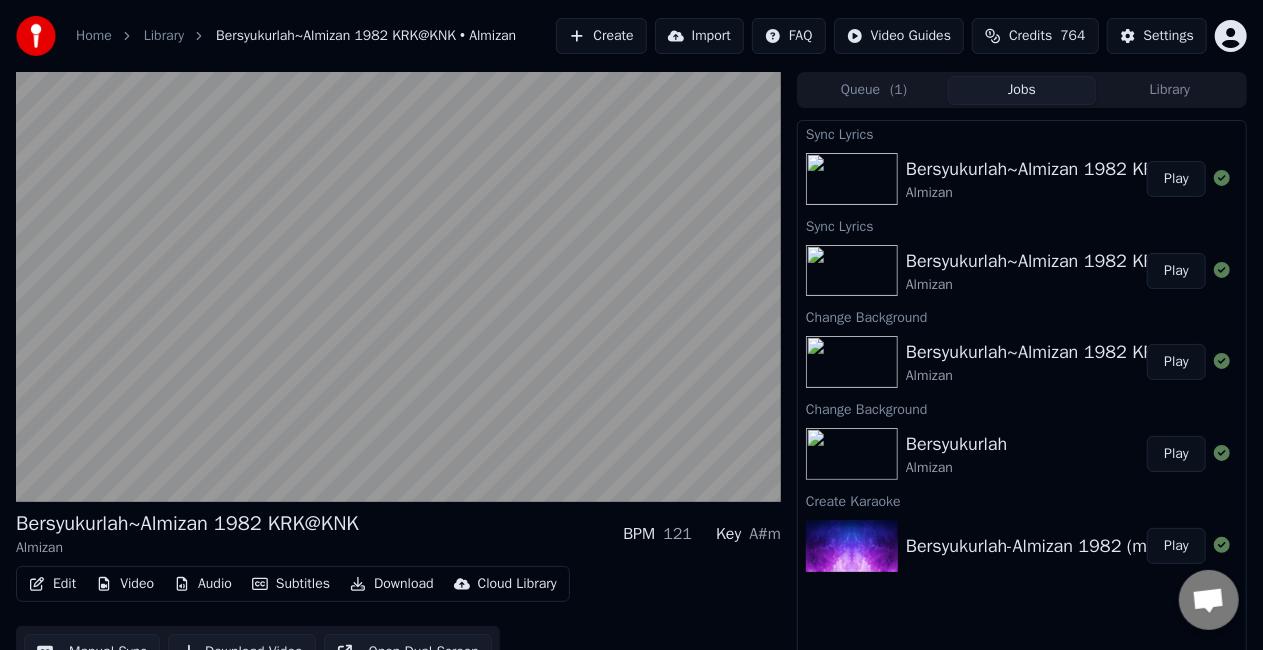 click on "Subtitles" at bounding box center [291, 584] 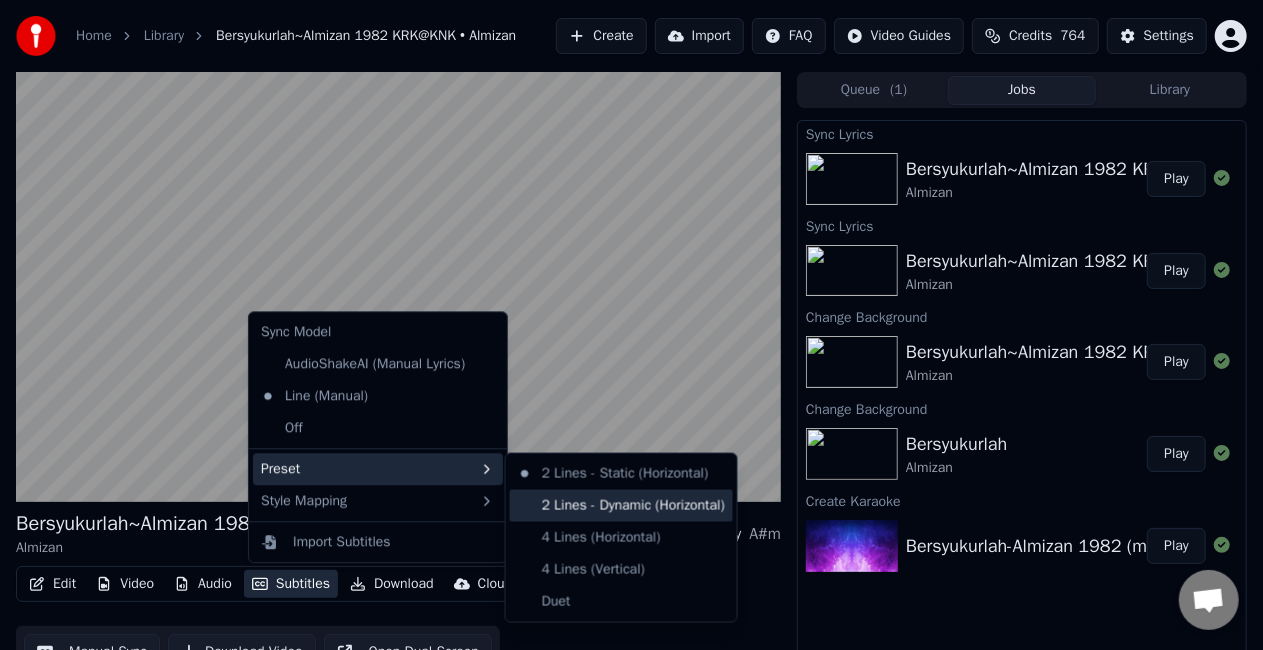 click on "2 Lines - Dynamic (Horizontal)" at bounding box center [621, 506] 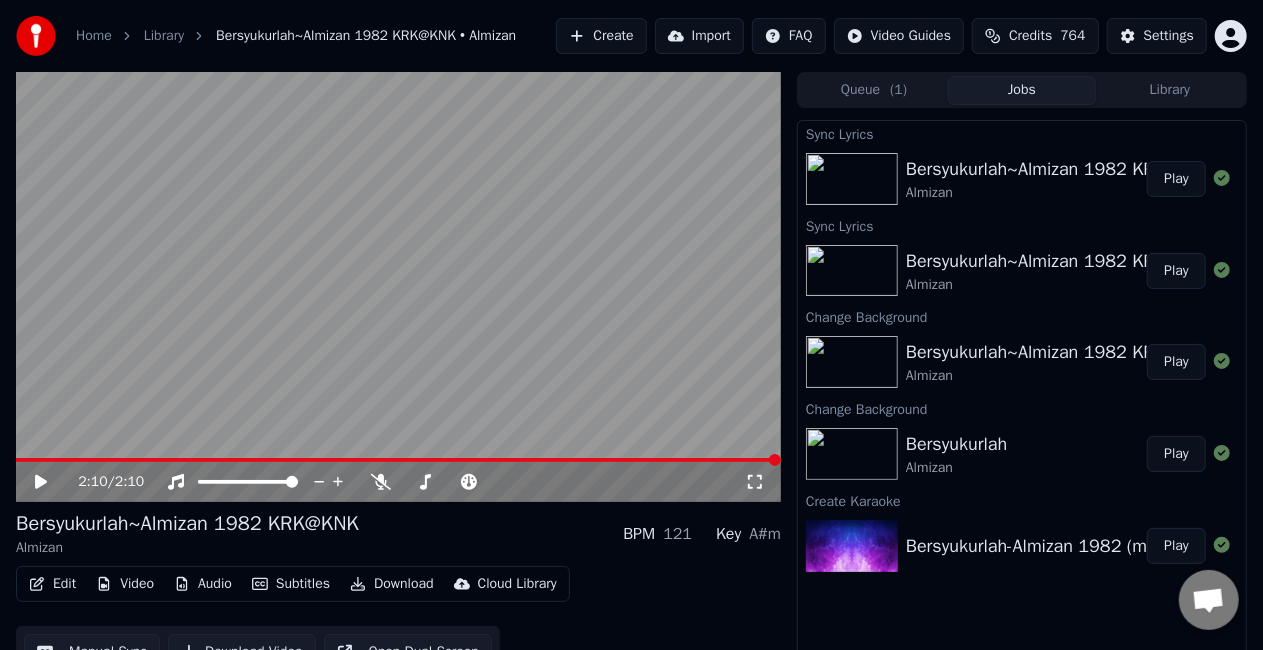 click on "Download" at bounding box center [392, 584] 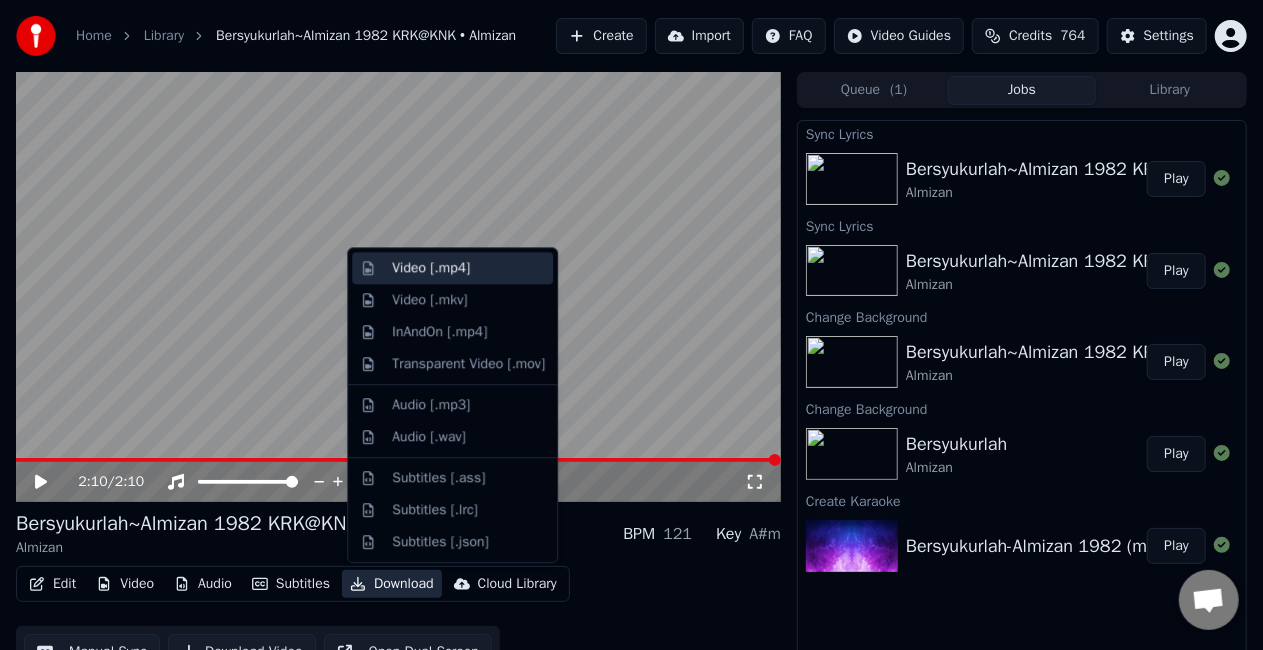 click on "Video [.mp4]" at bounding box center [468, 268] 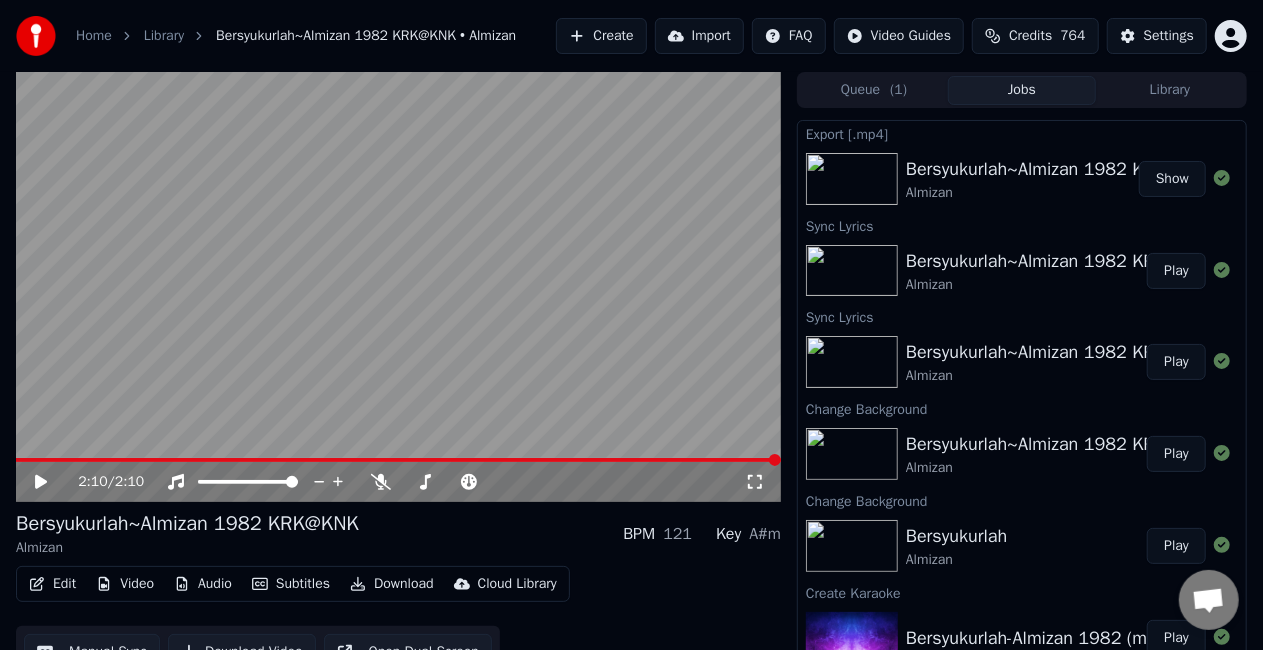 click on "Show" at bounding box center (1172, 179) 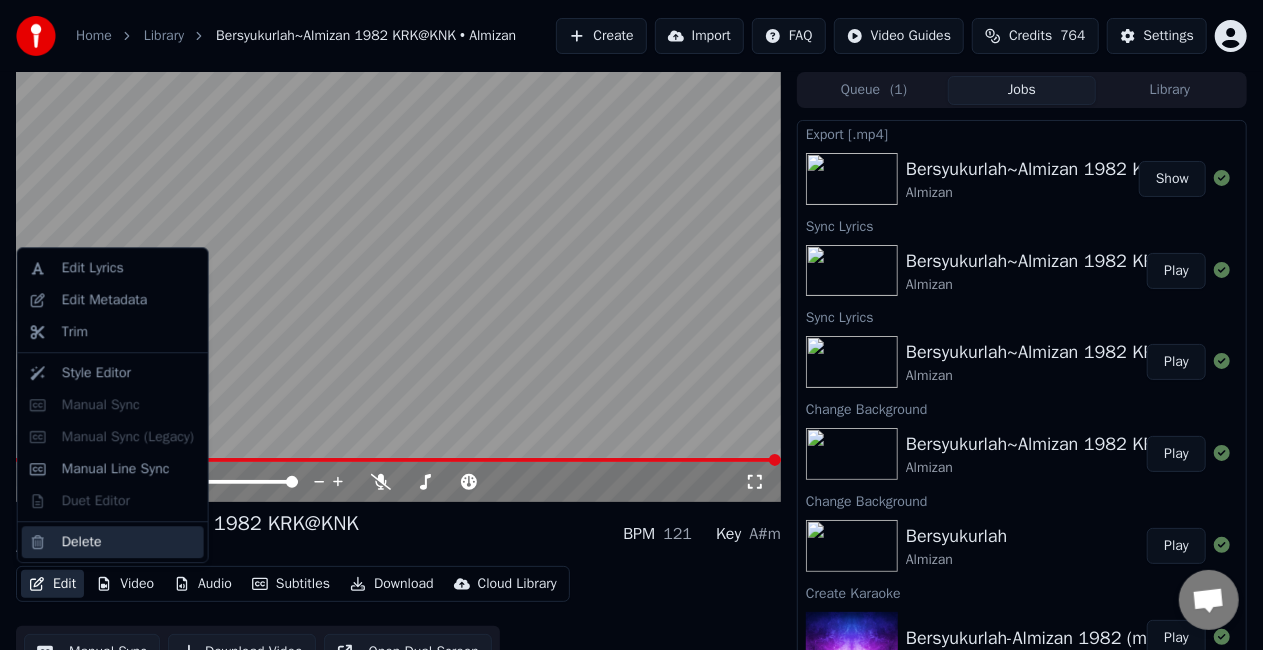 click on "Delete" at bounding box center (82, 542) 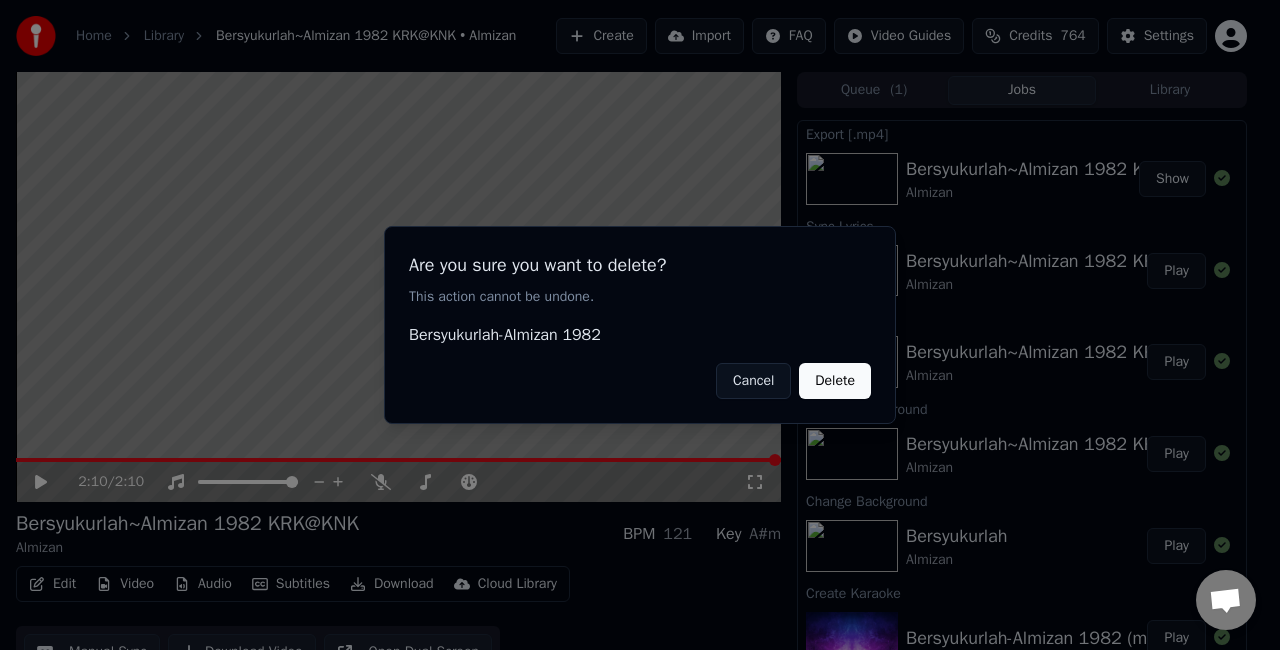 click on "Delete" at bounding box center [835, 381] 